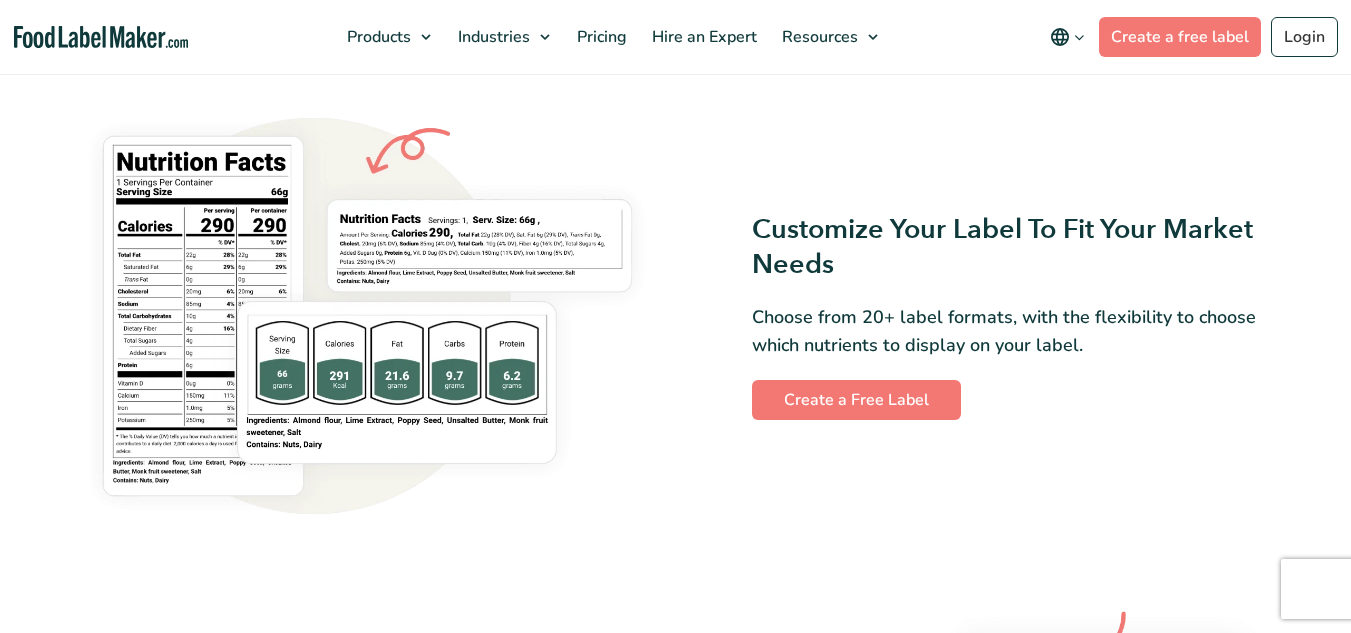 scroll, scrollTop: 1600, scrollLeft: 0, axis: vertical 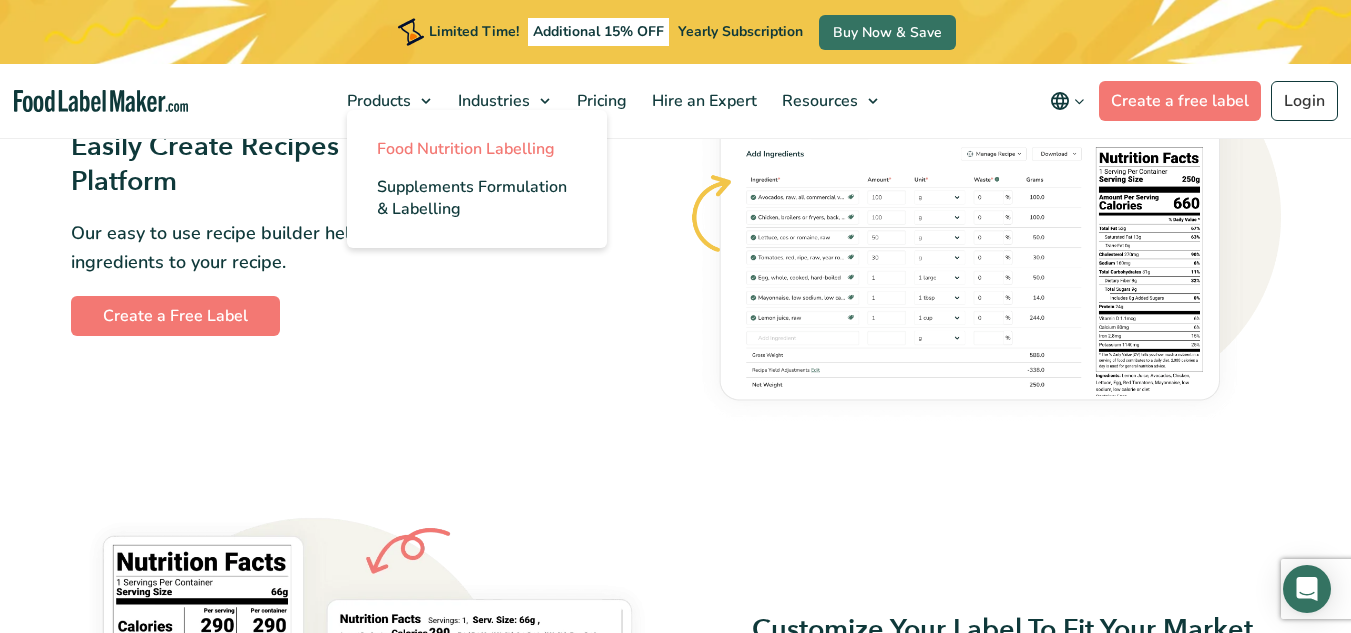 click on "Food Nutrition Labelling" at bounding box center [466, 149] 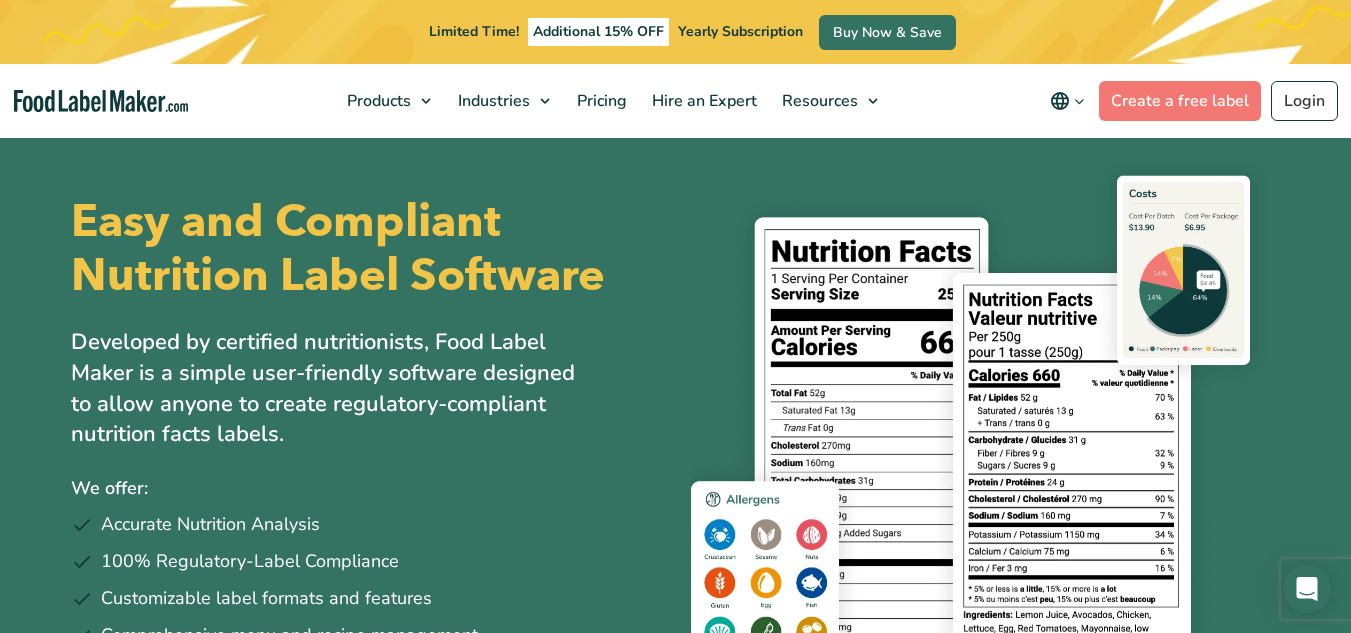 scroll, scrollTop: 0, scrollLeft: 0, axis: both 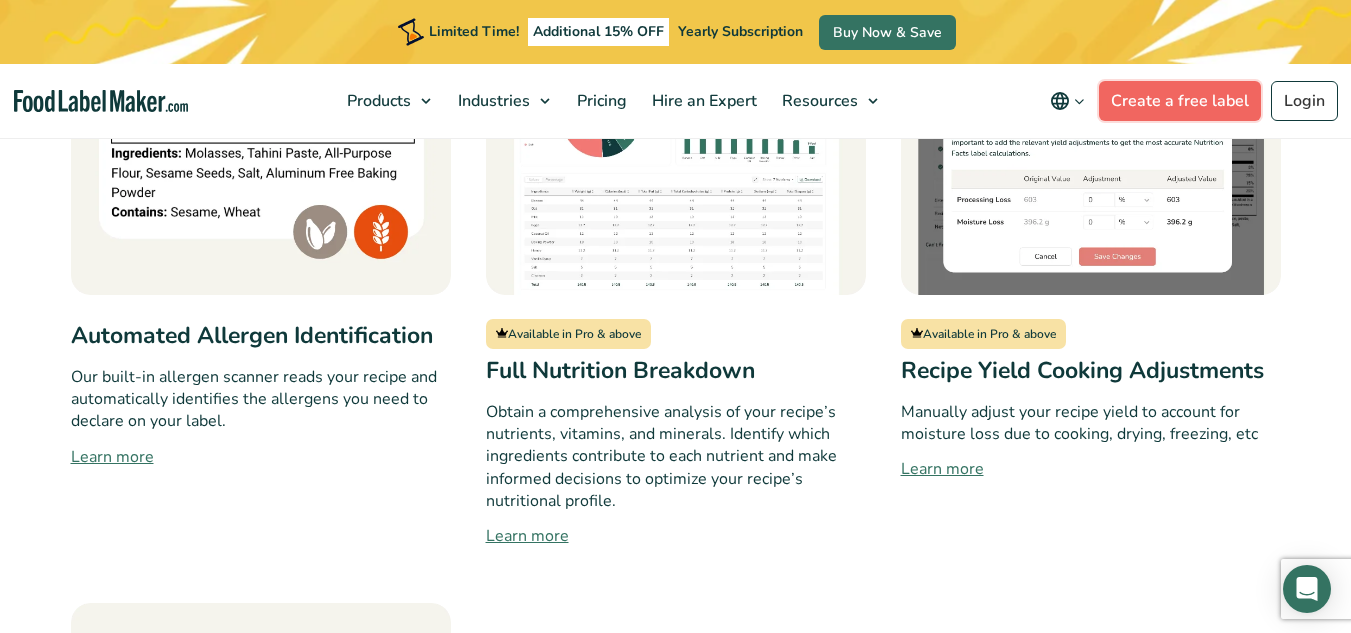 click on "Create a free label" at bounding box center (1180, 101) 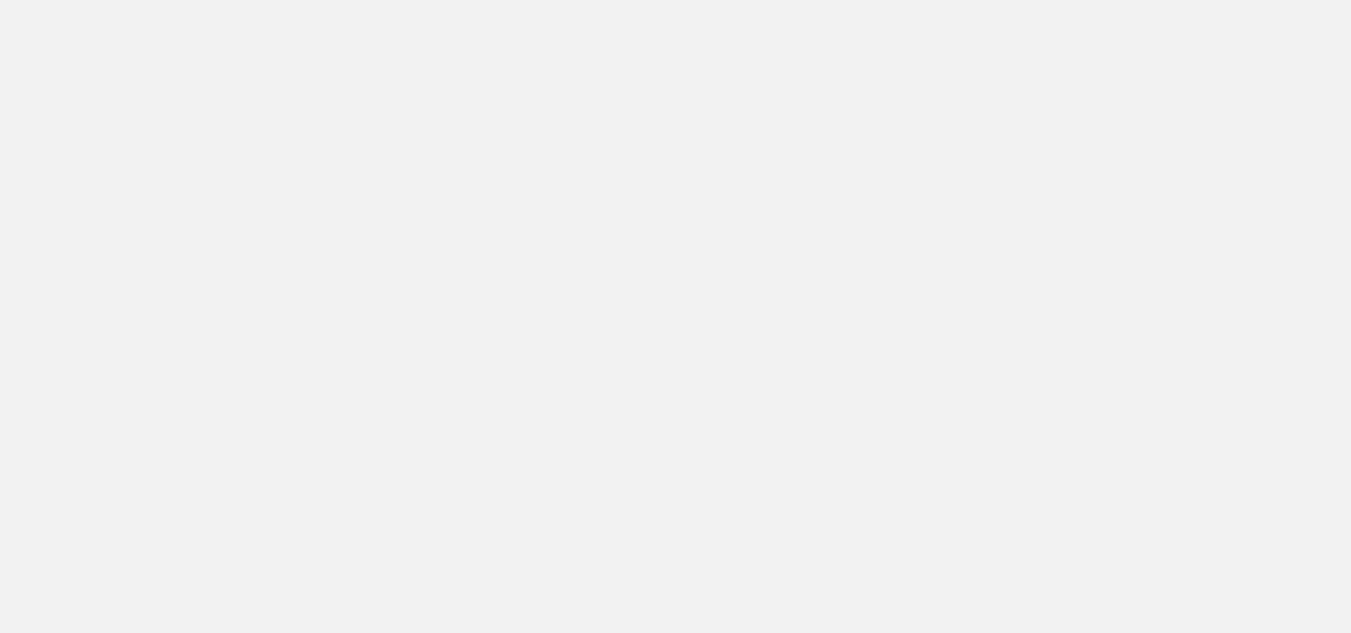 scroll, scrollTop: 0, scrollLeft: 0, axis: both 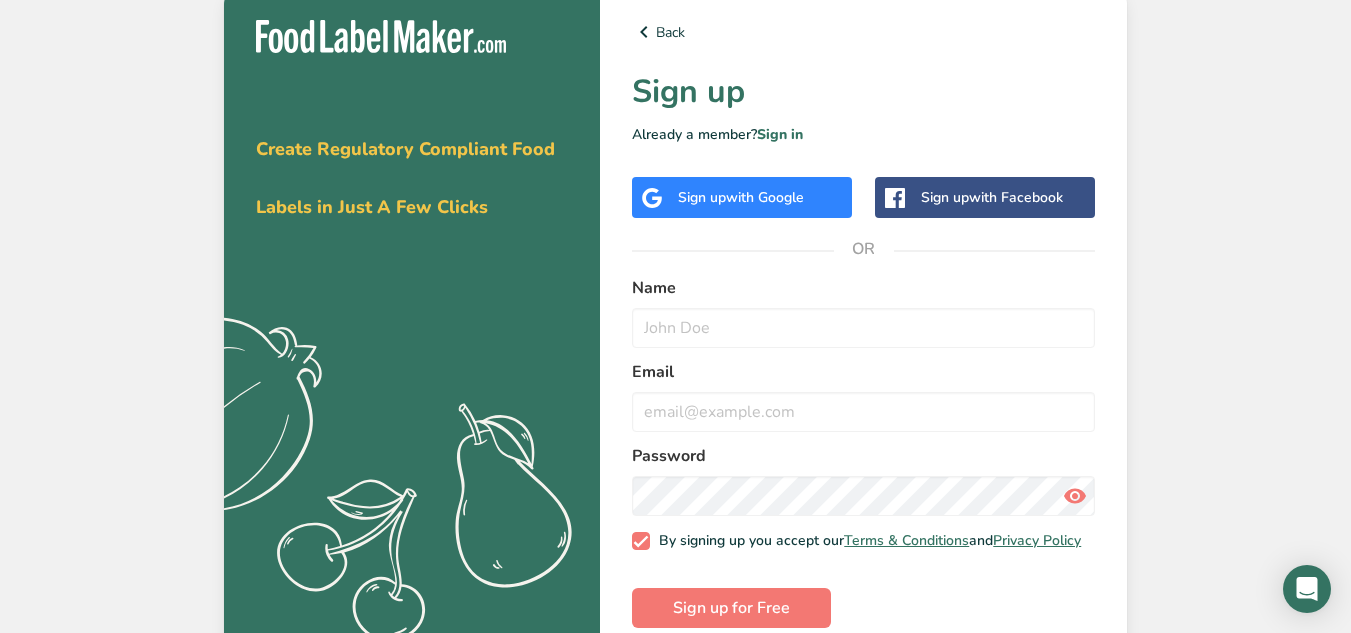 click on "with Google" at bounding box center [765, 197] 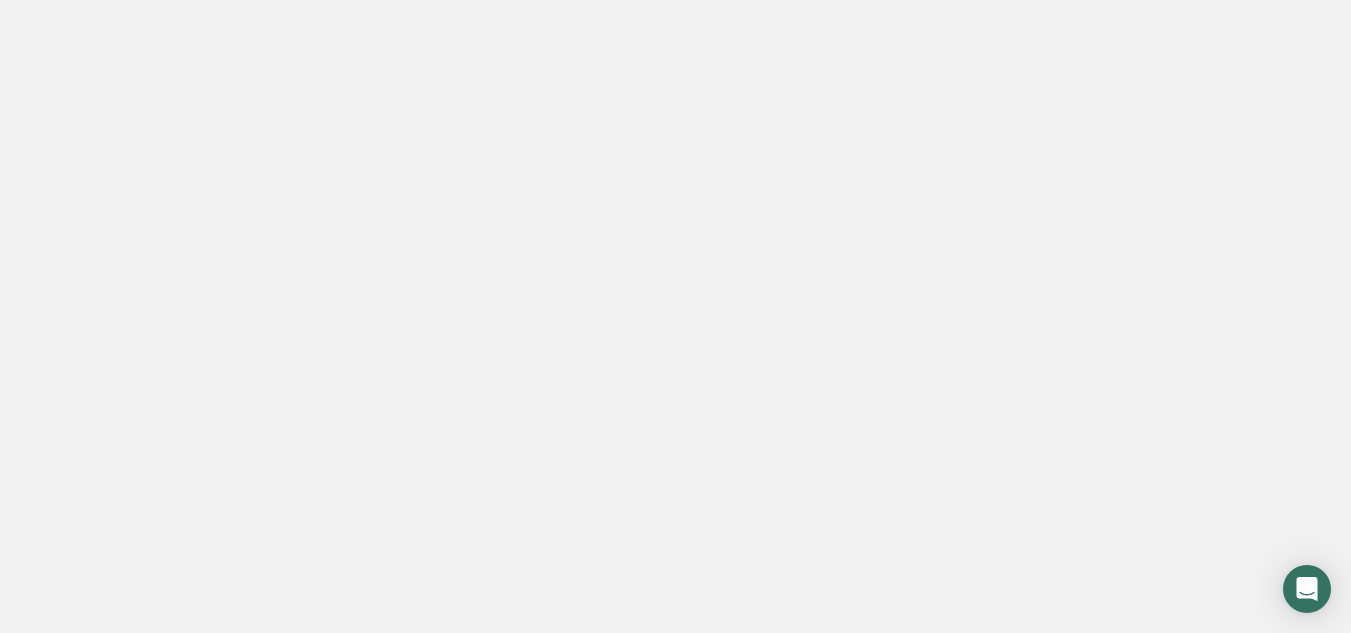 scroll, scrollTop: 0, scrollLeft: 0, axis: both 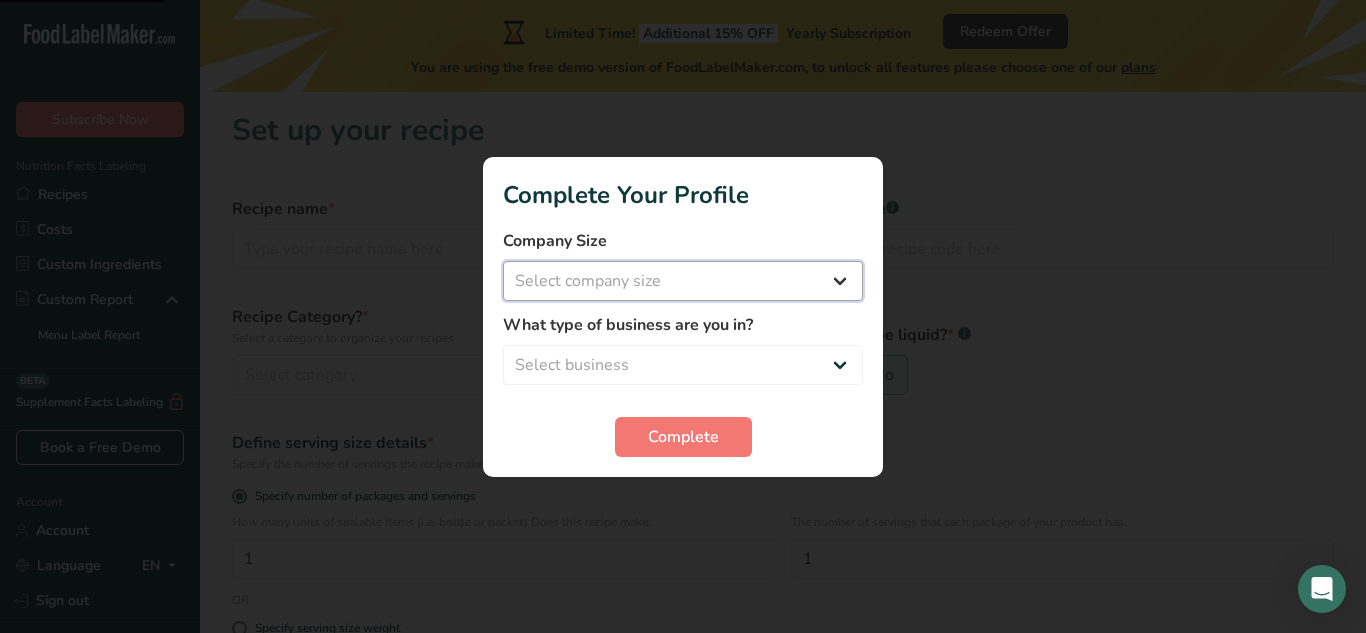 click on "Select company size
Fewer than 10 Employees
10 to 50 Employees
51 to 500 Employees
Over 500 Employees" at bounding box center (683, 281) 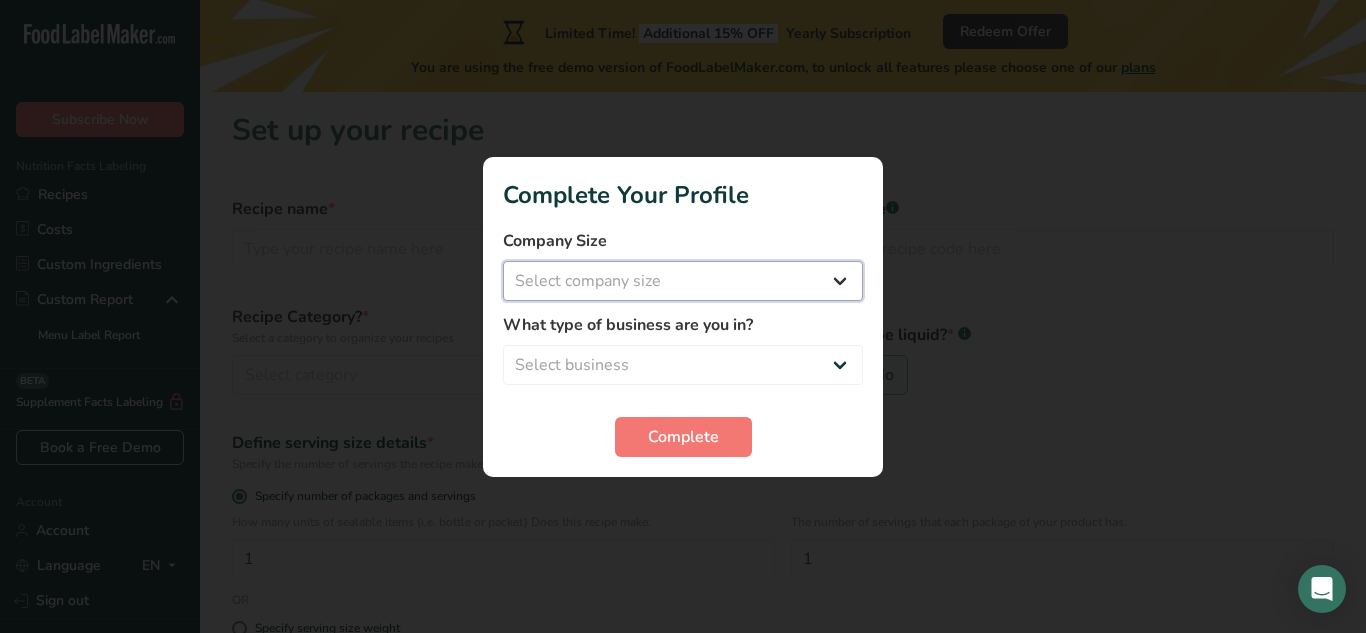 select on "1" 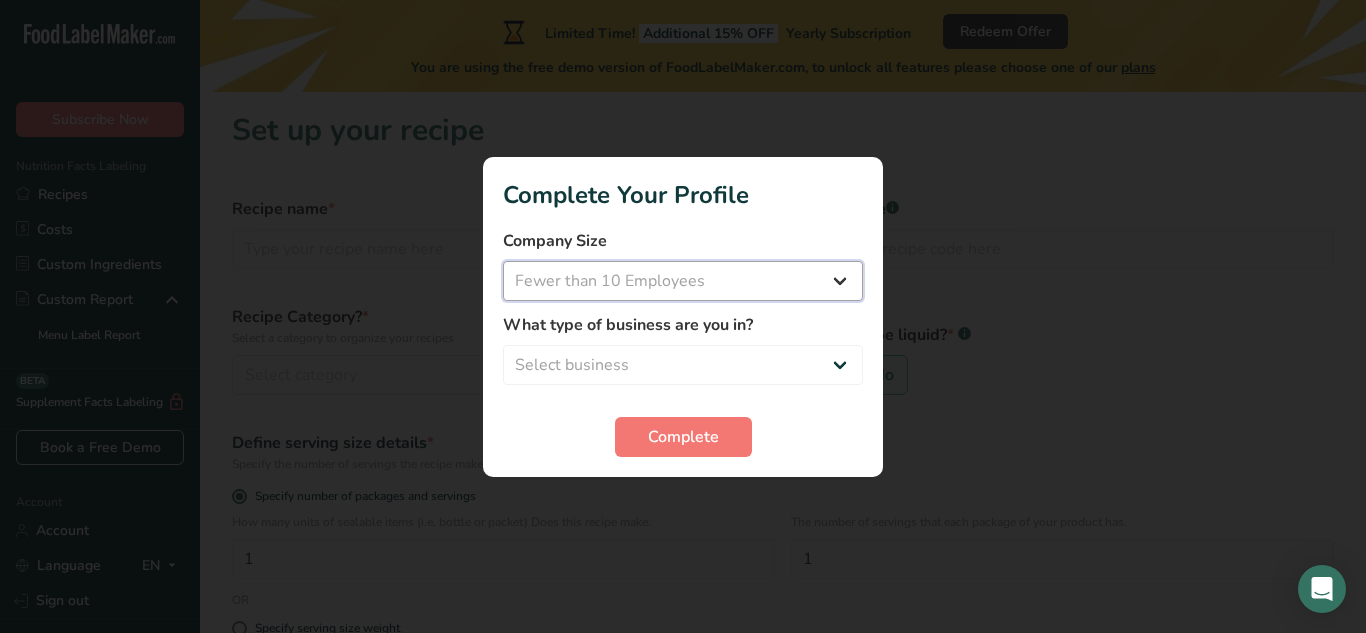 click on "Select company size
Fewer than 10 Employees
10 to 50 Employees
51 to 500 Employees
Over 500 Employees" at bounding box center [683, 281] 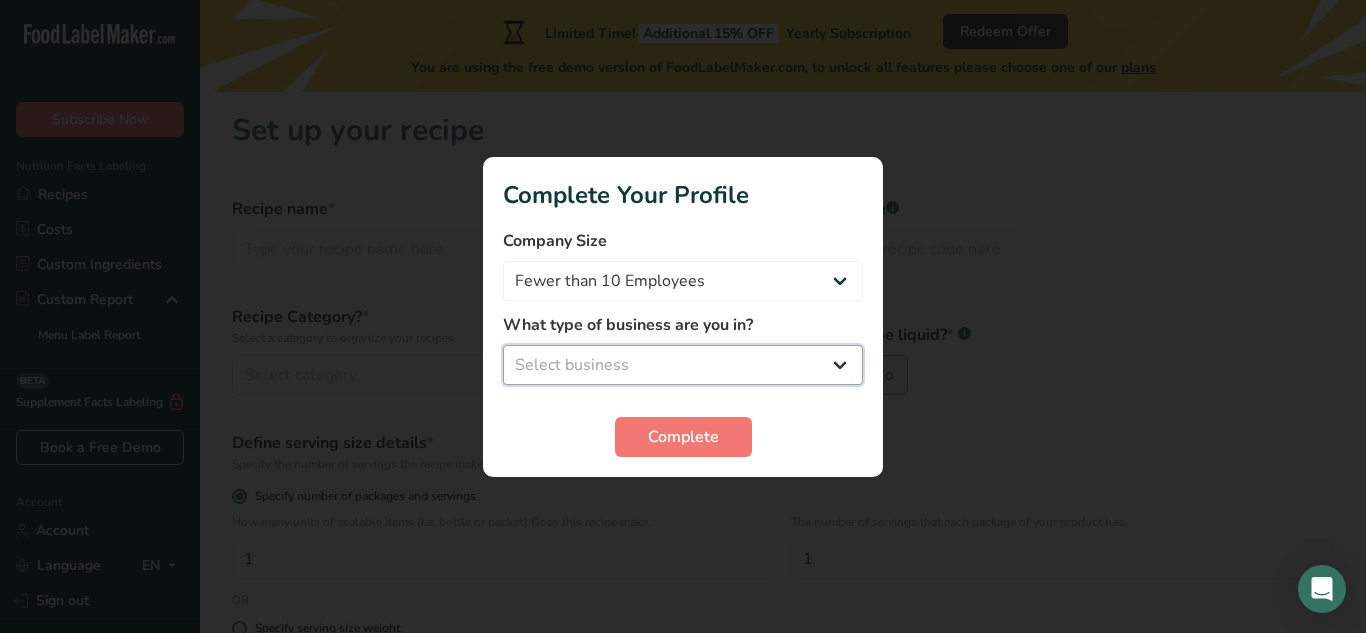 click on "Select business
Packaged Food Manufacturer
Restaurant & Cafe
Bakery
Meal Plans & Catering Company
Nutritionist
Food Blogger
Personal Trainer
Other" at bounding box center (683, 365) 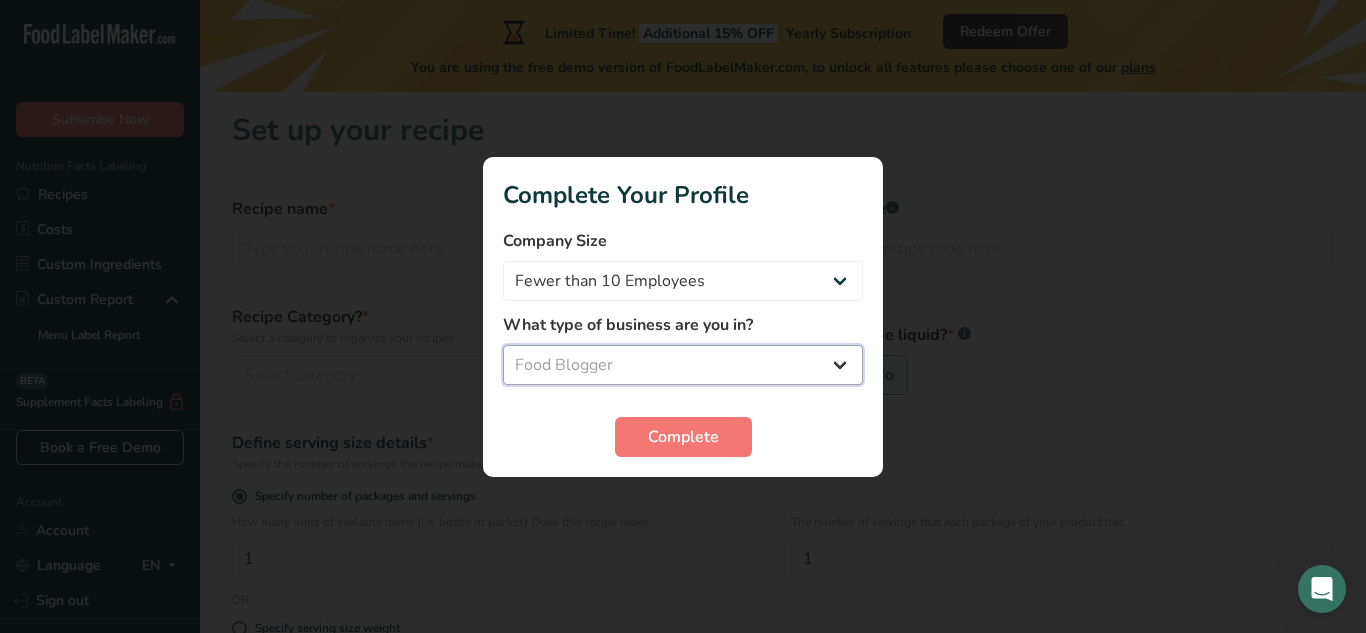 click on "Select business
Packaged Food Manufacturer
Restaurant & Cafe
Bakery
Meal Plans & Catering Company
Nutritionist
Food Blogger
Personal Trainer
Other" at bounding box center (683, 365) 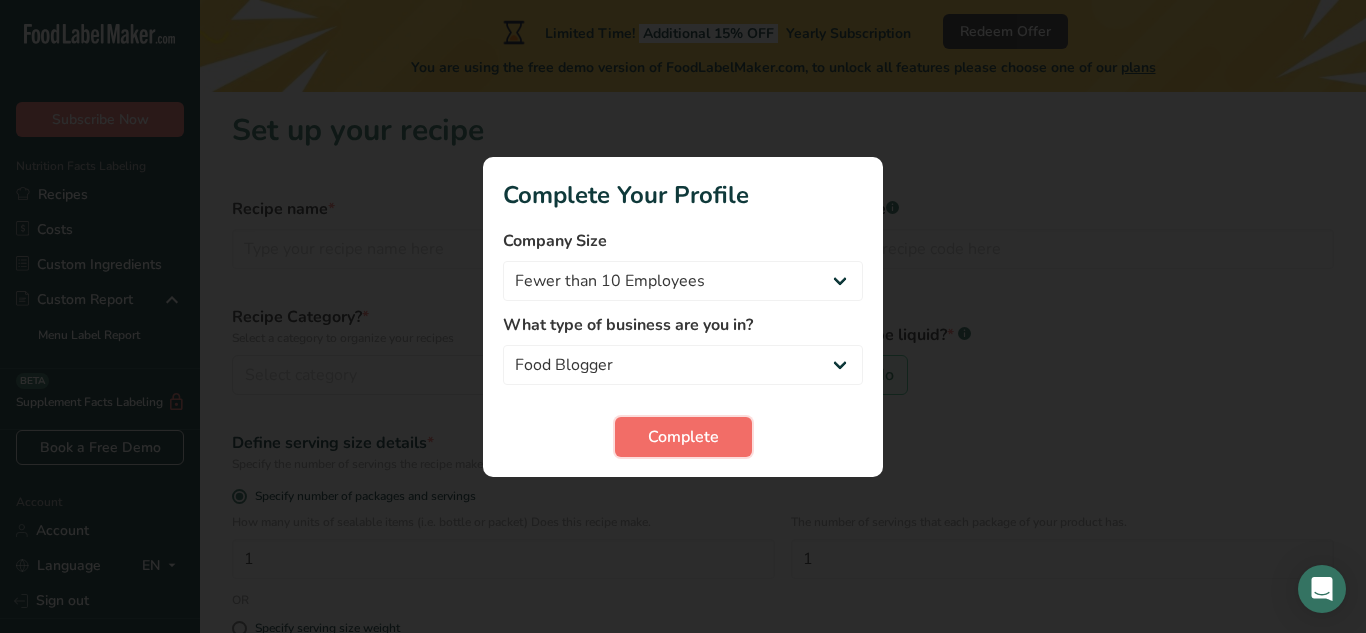 click on "Complete" at bounding box center (683, 437) 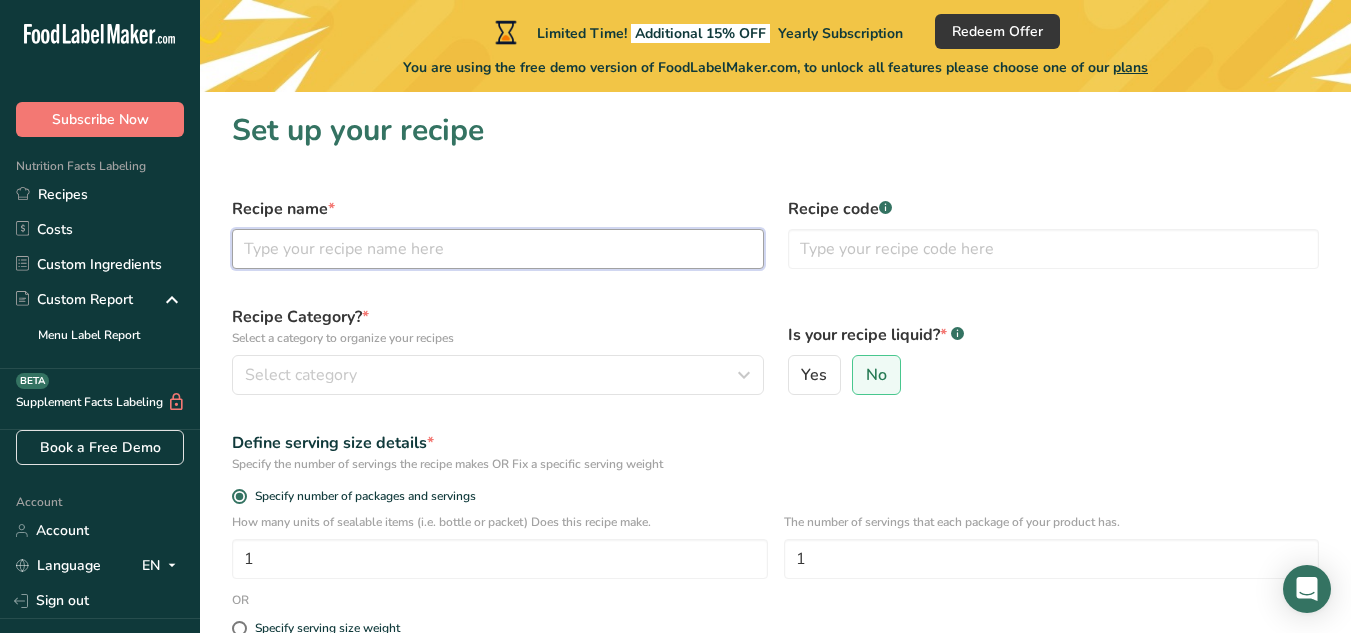 click at bounding box center [498, 249] 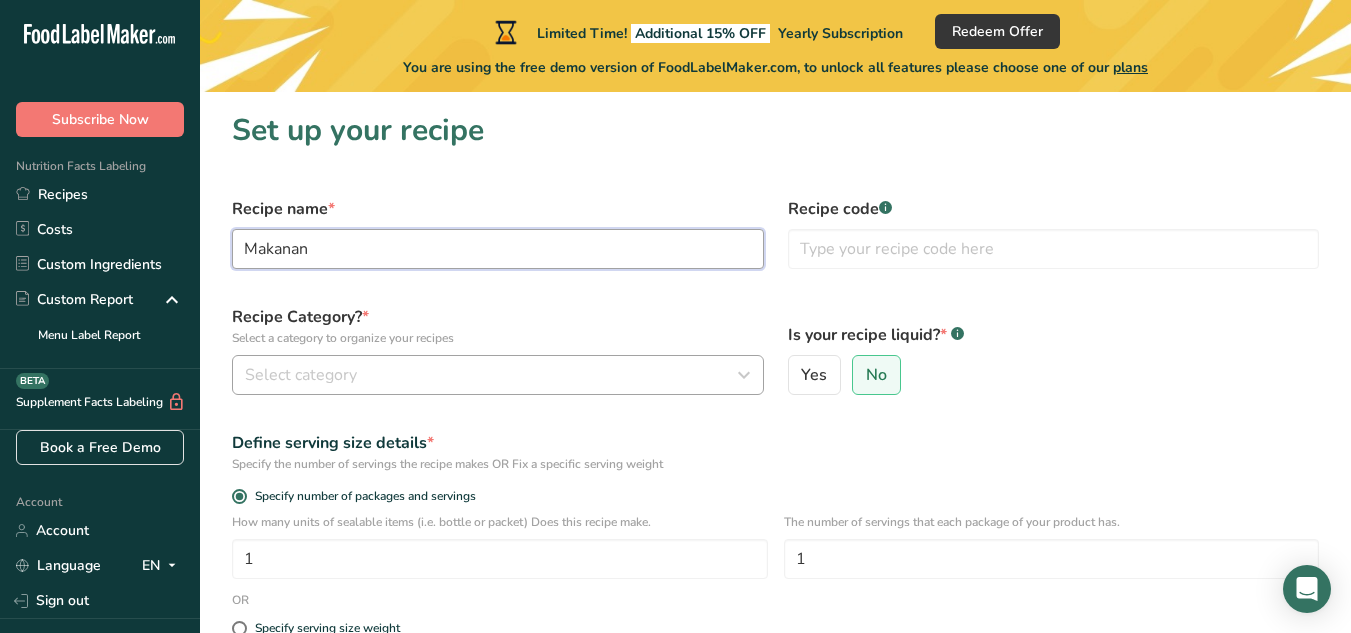 type on "Makanan" 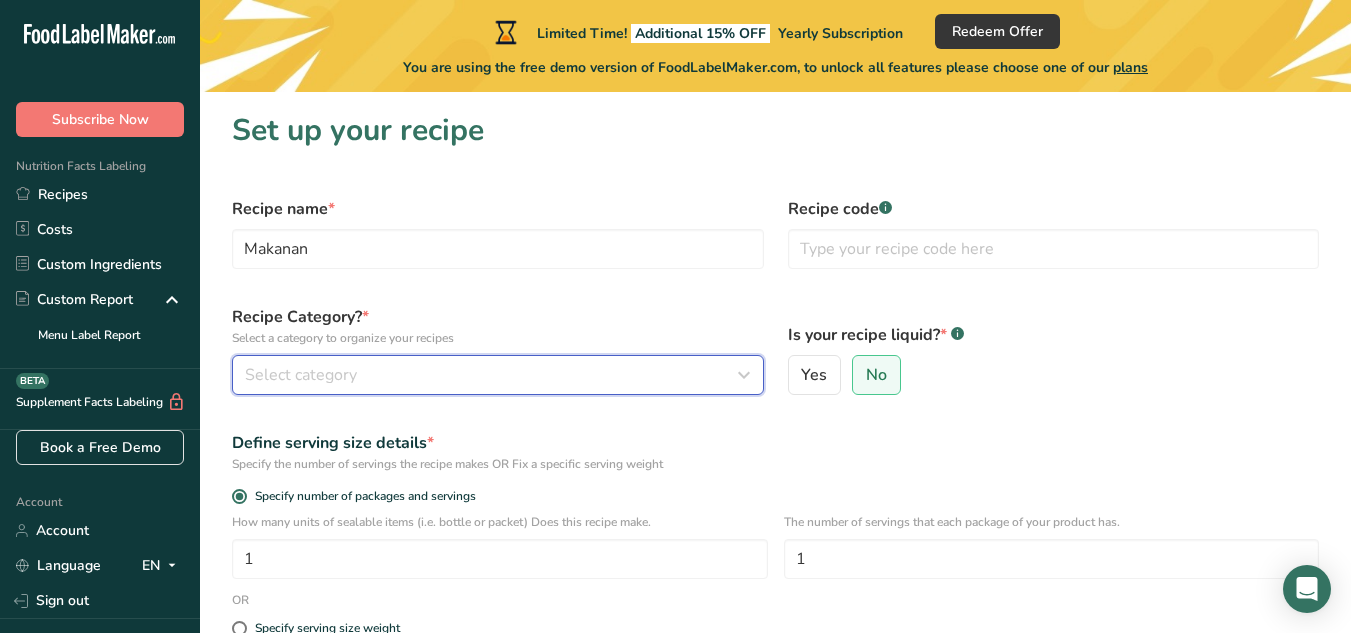click on "Select category" at bounding box center (492, 375) 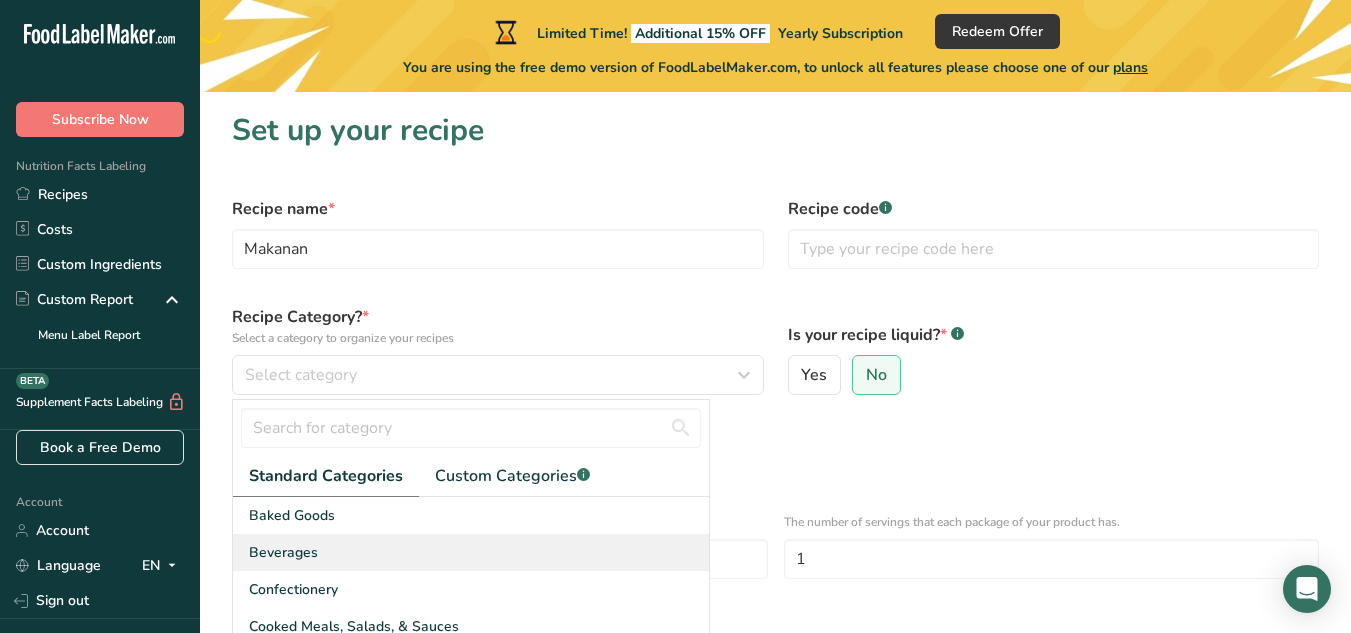 click on "Beverages" at bounding box center [471, 552] 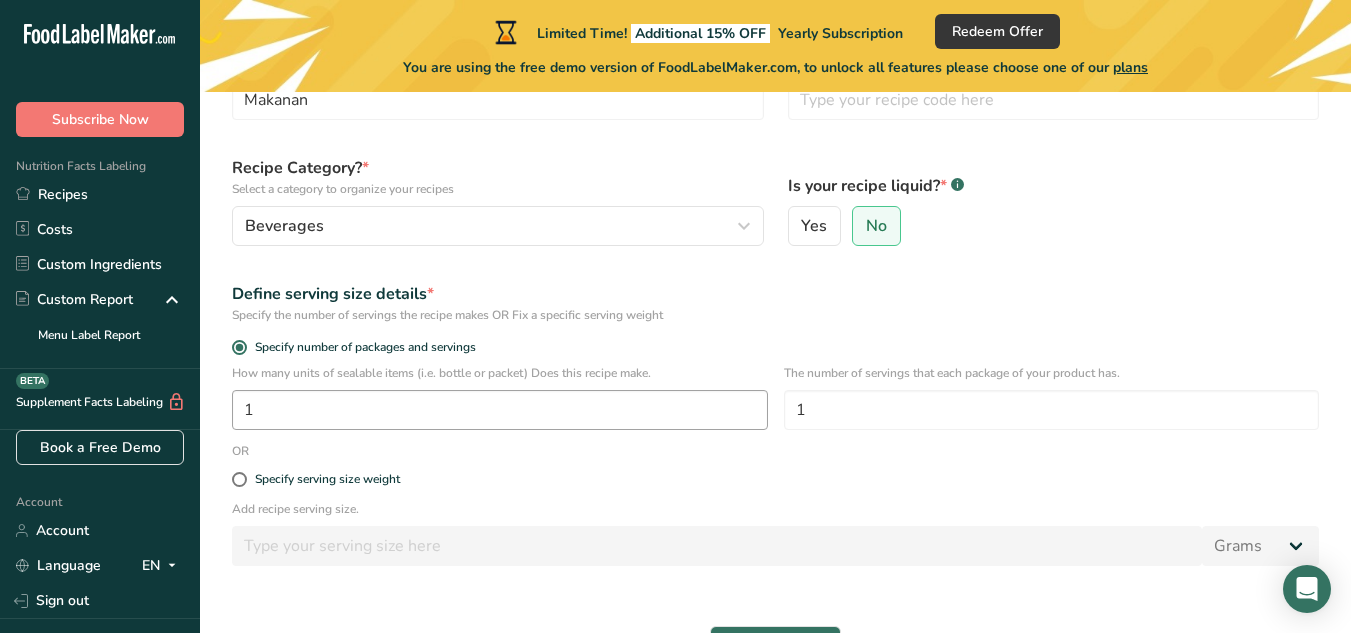 scroll, scrollTop: 78, scrollLeft: 0, axis: vertical 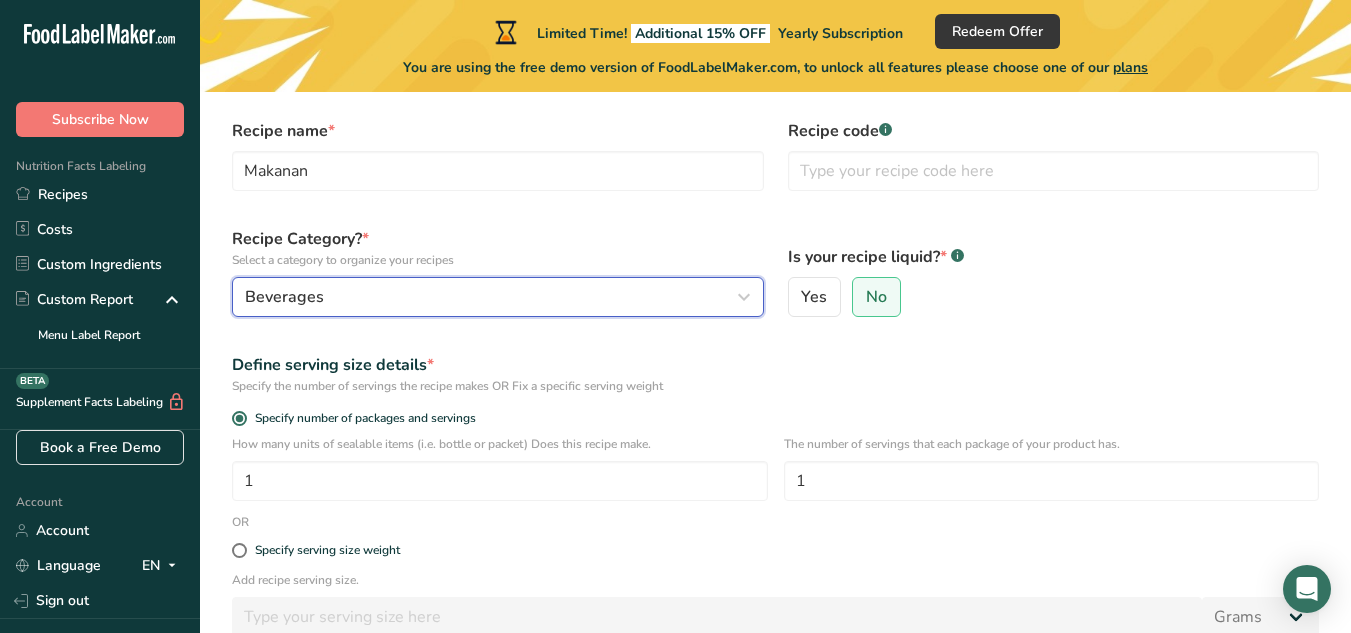 click on "Beverages" at bounding box center [498, 297] 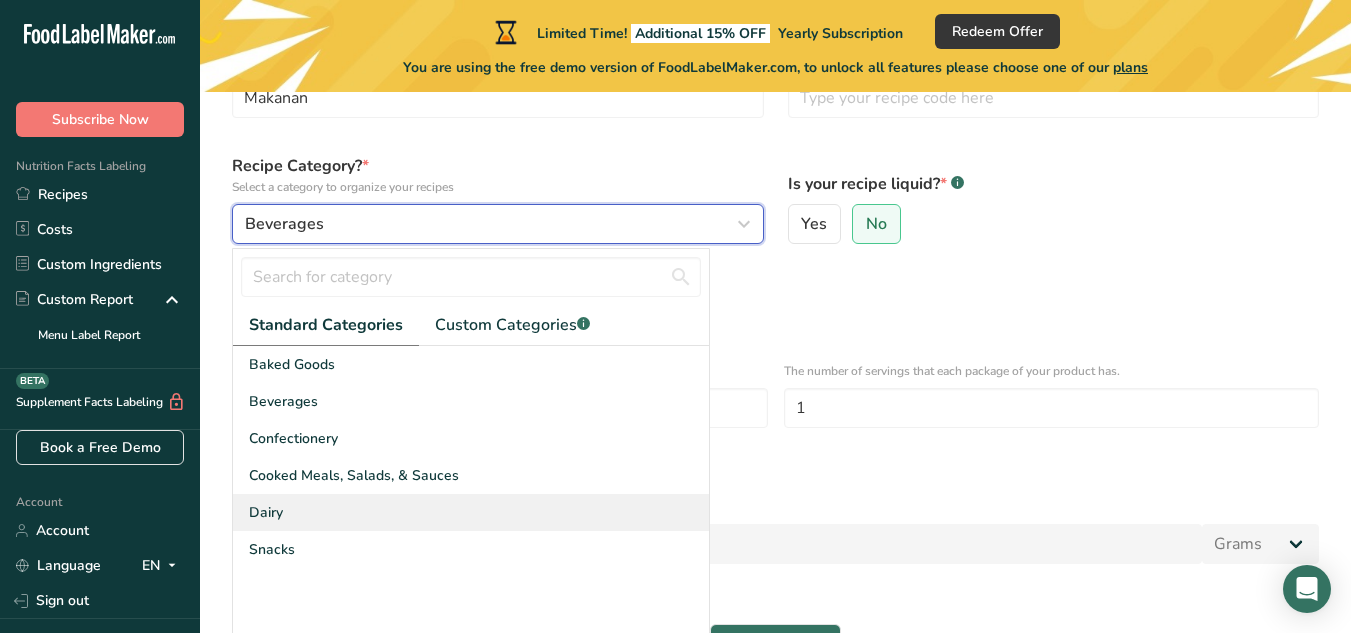 scroll, scrollTop: 278, scrollLeft: 0, axis: vertical 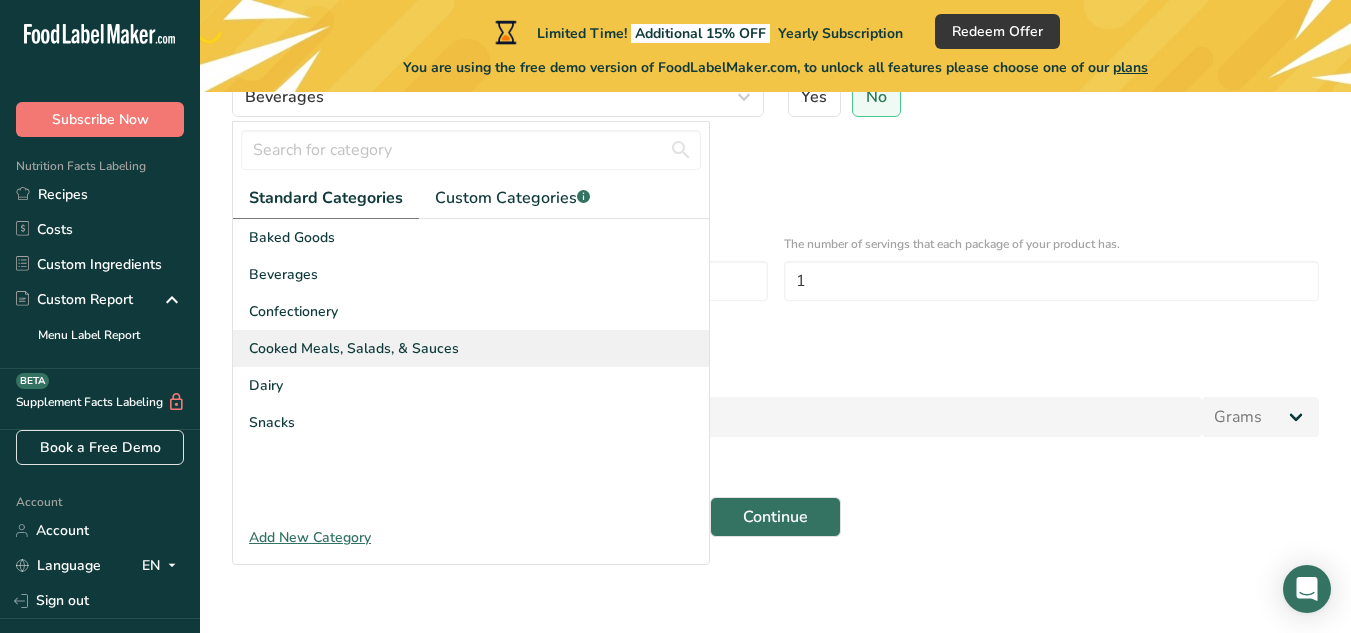 click on "Cooked Meals, Salads, & Sauces" at bounding box center [354, 348] 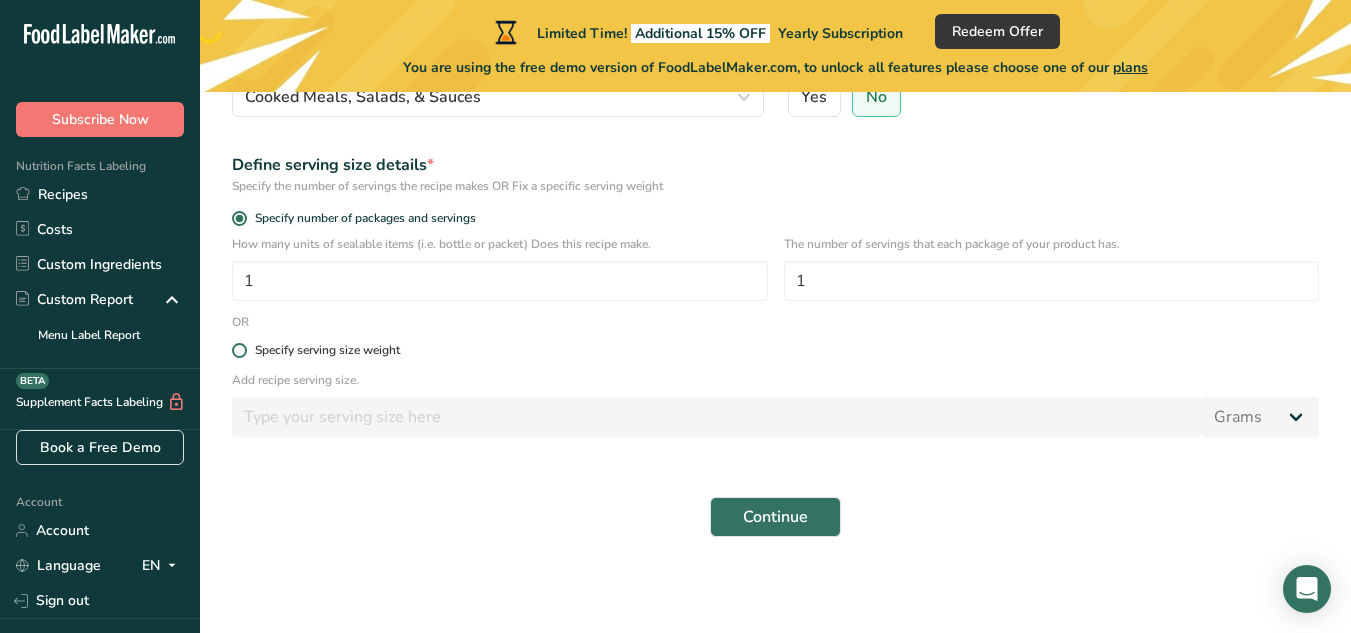 click on "Specify serving size weight" at bounding box center [775, 350] 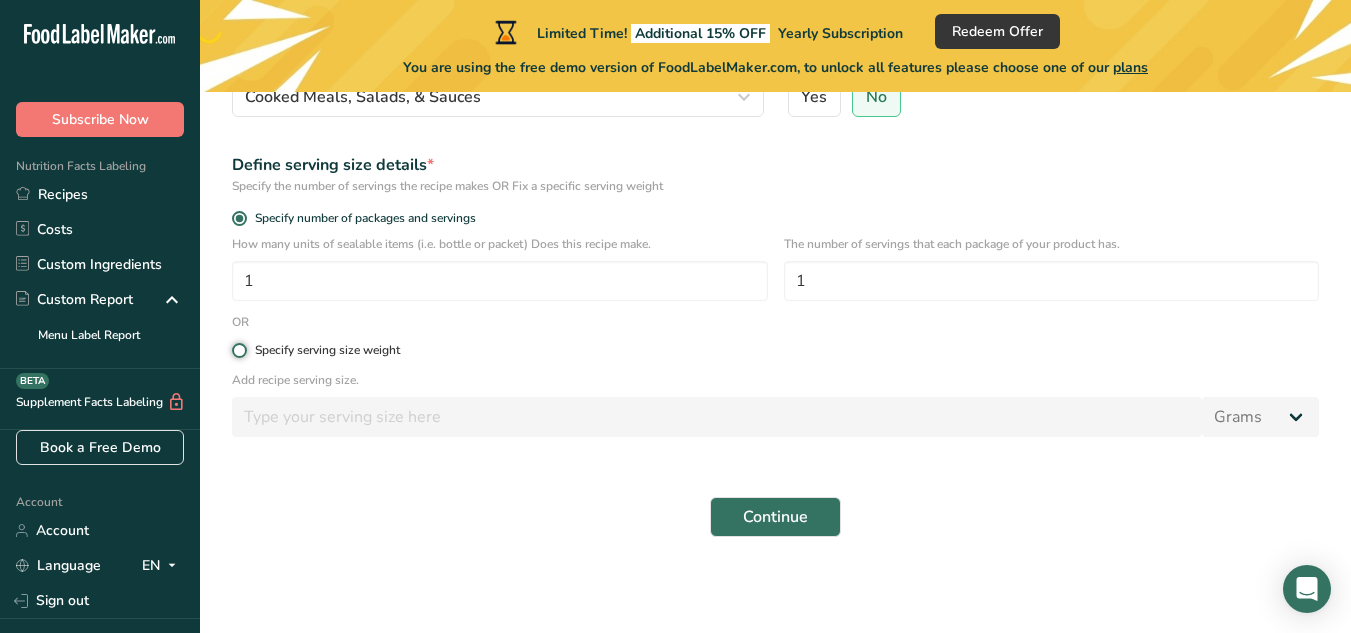 click on "Specify serving size weight" at bounding box center (238, 350) 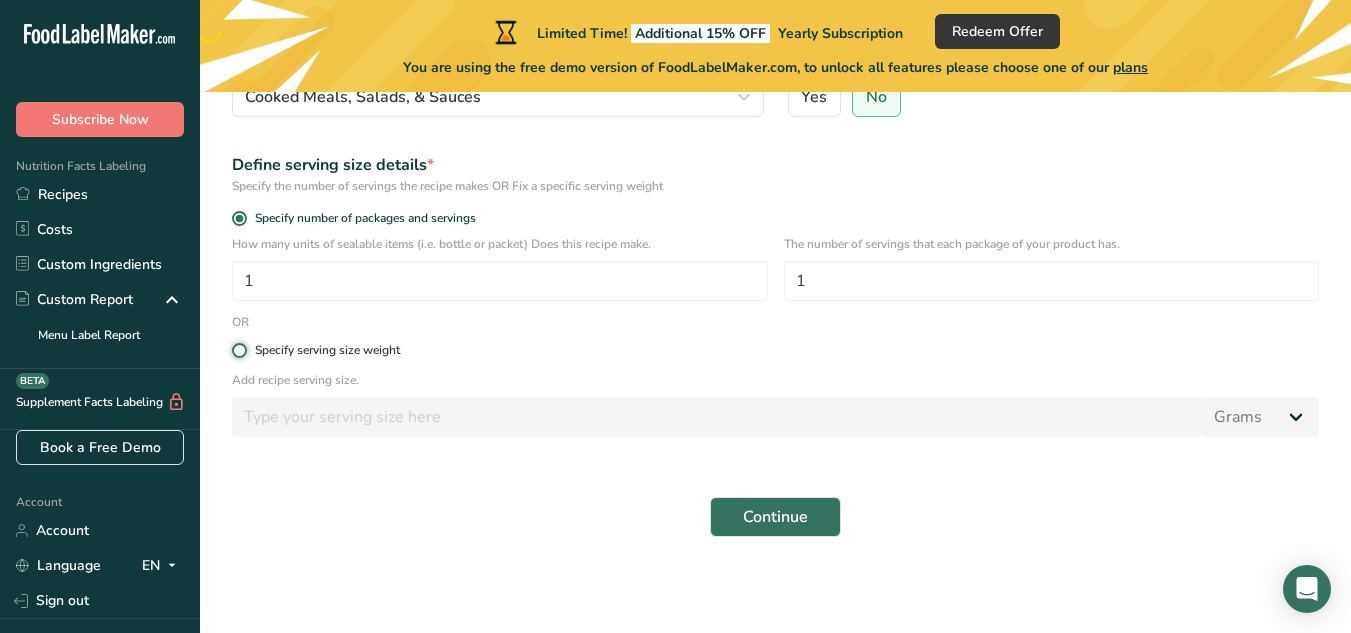radio on "true" 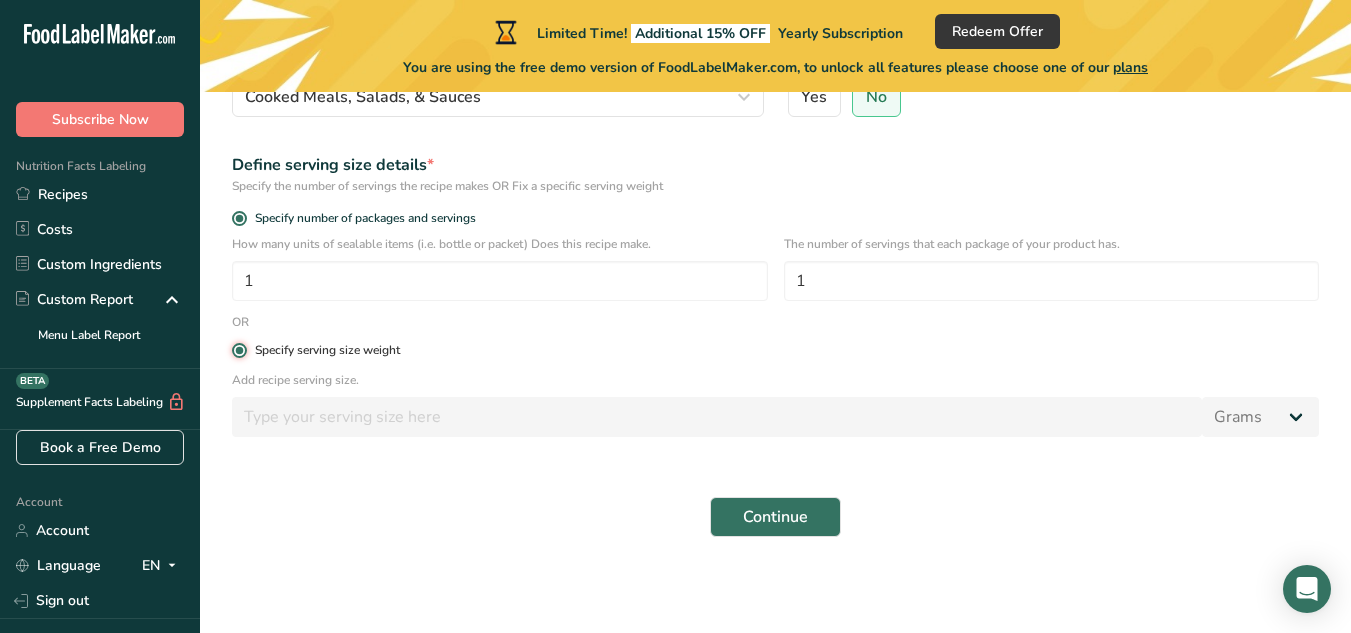 radio on "false" 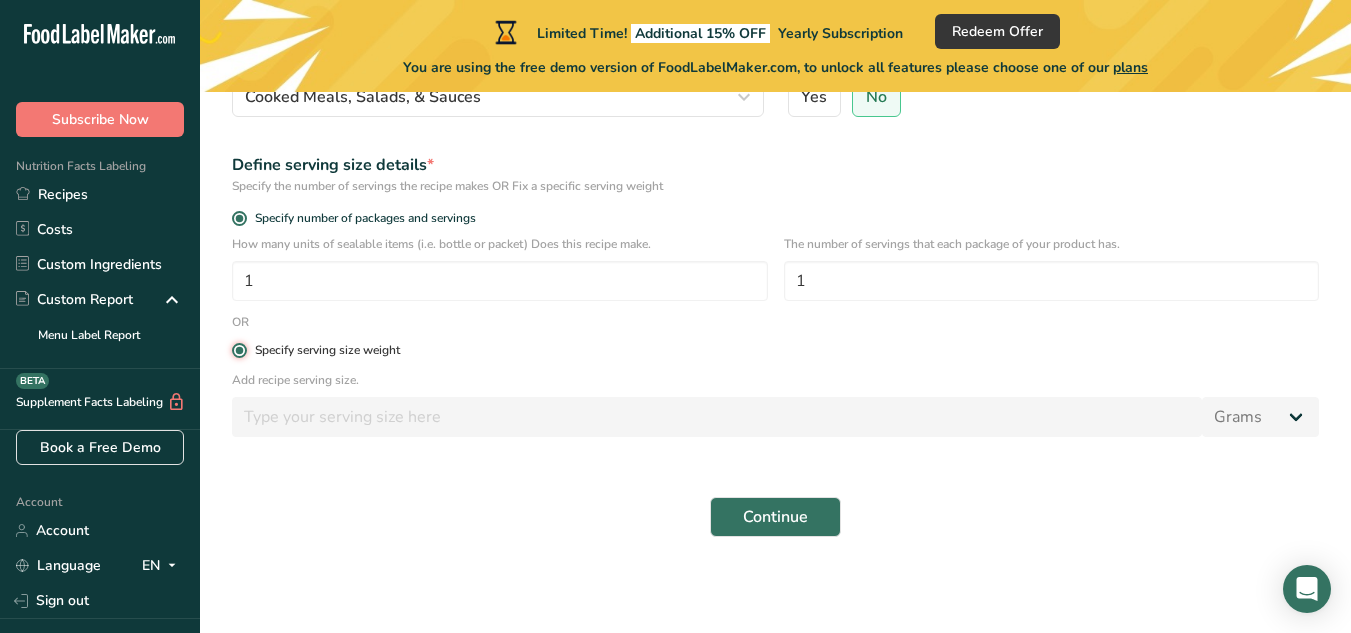 type 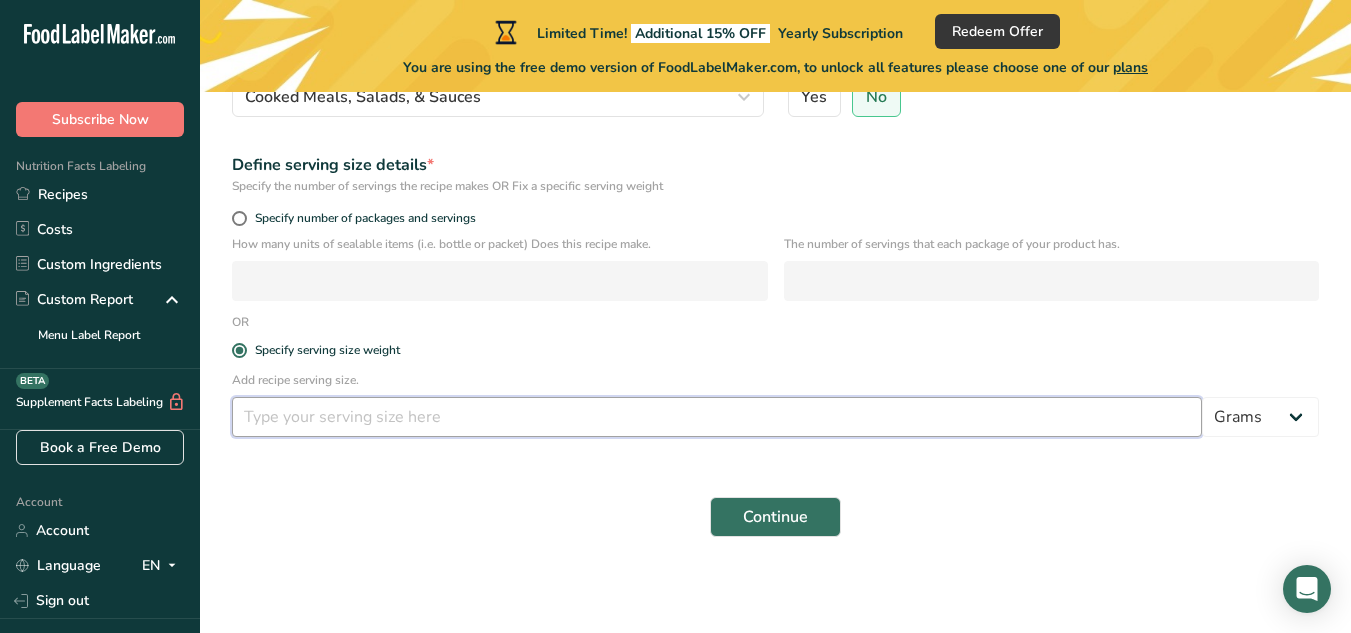click at bounding box center (717, 417) 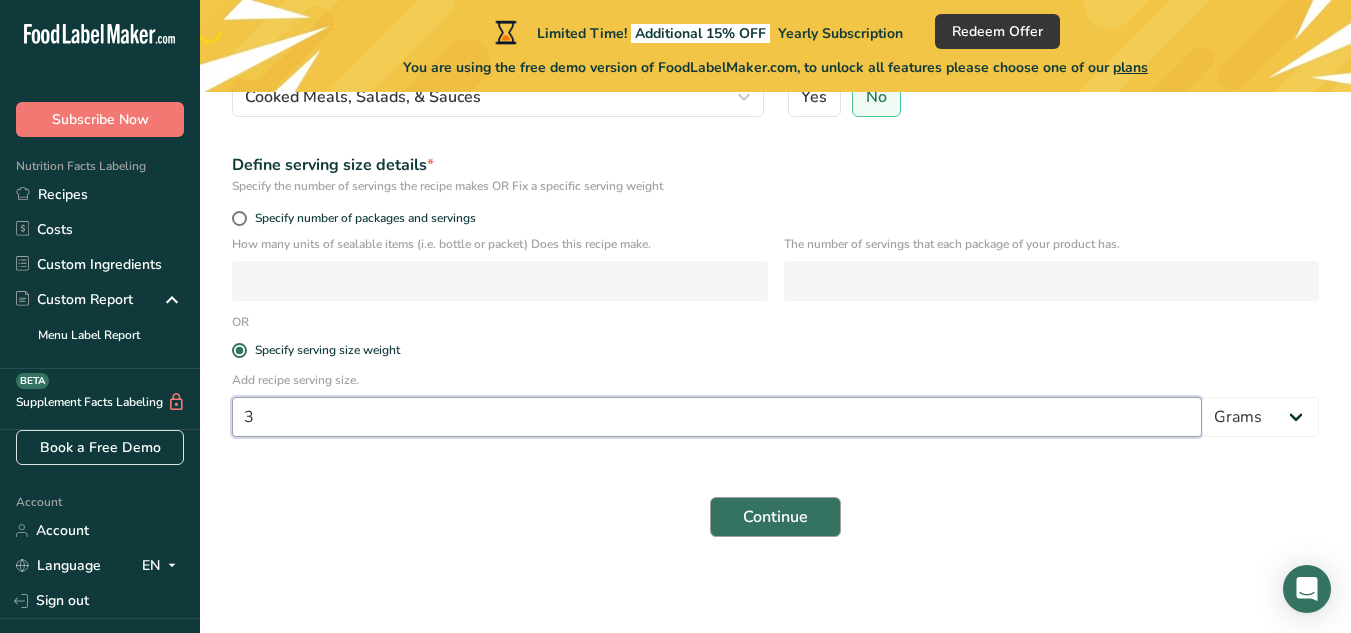 type on "3" 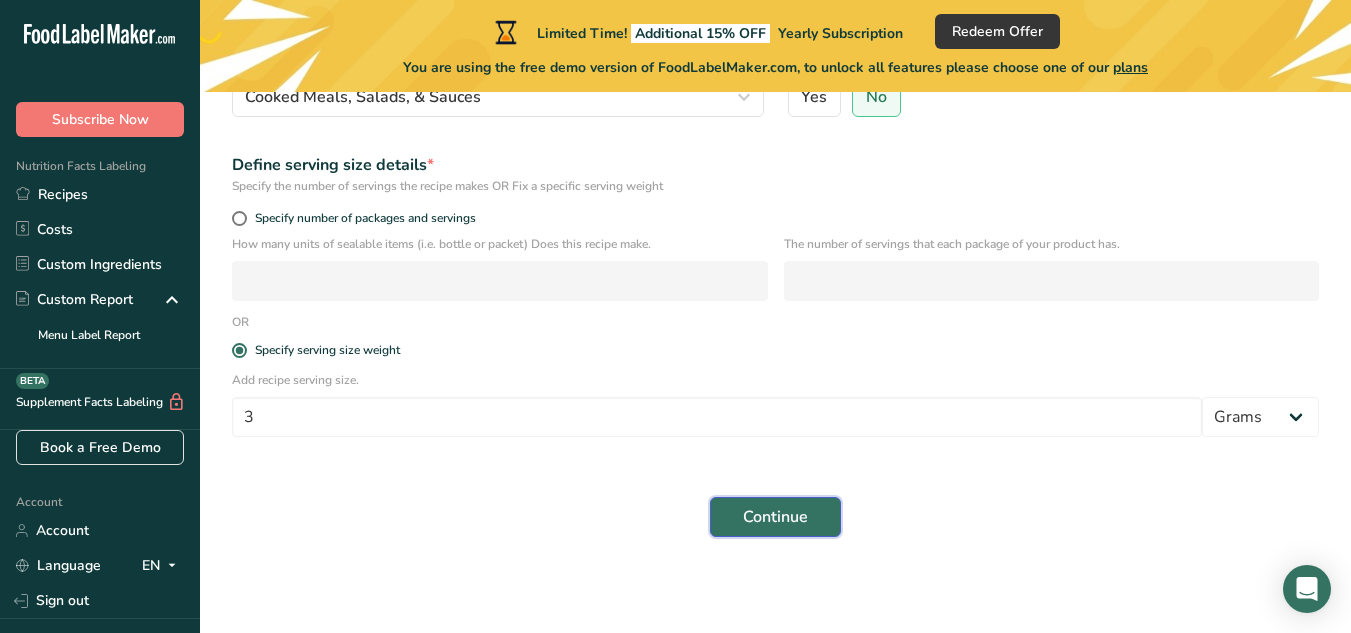click on "Continue" at bounding box center (775, 517) 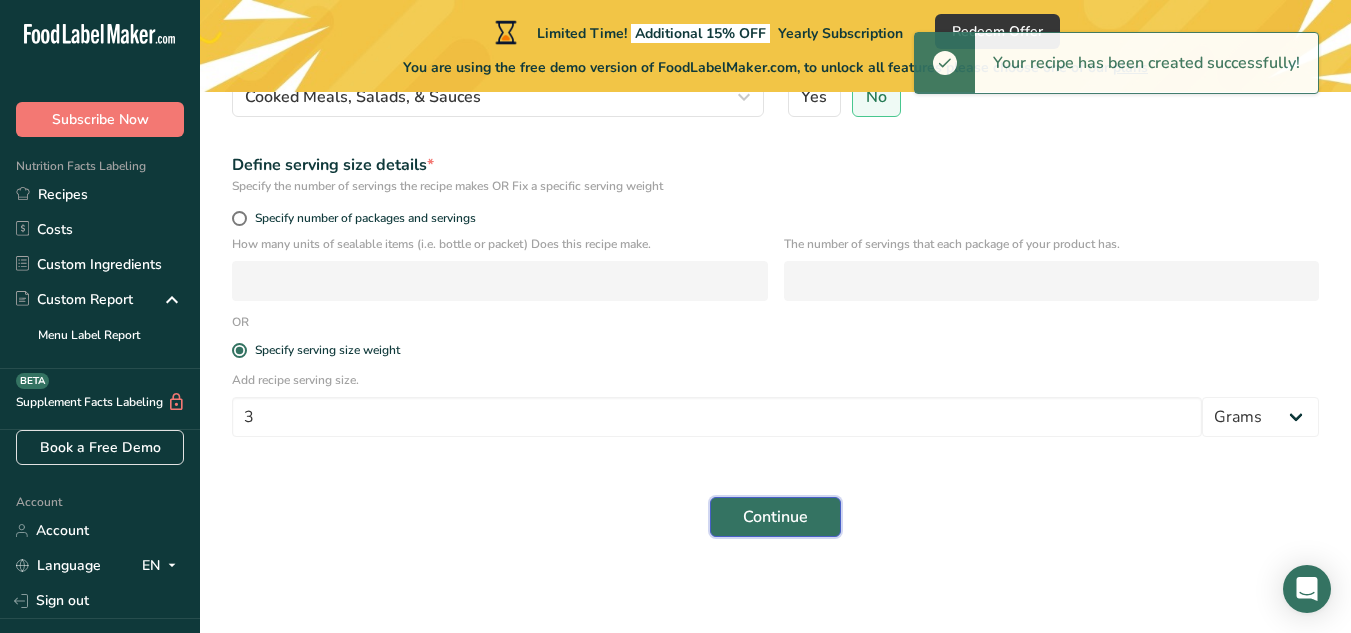scroll, scrollTop: 277, scrollLeft: 0, axis: vertical 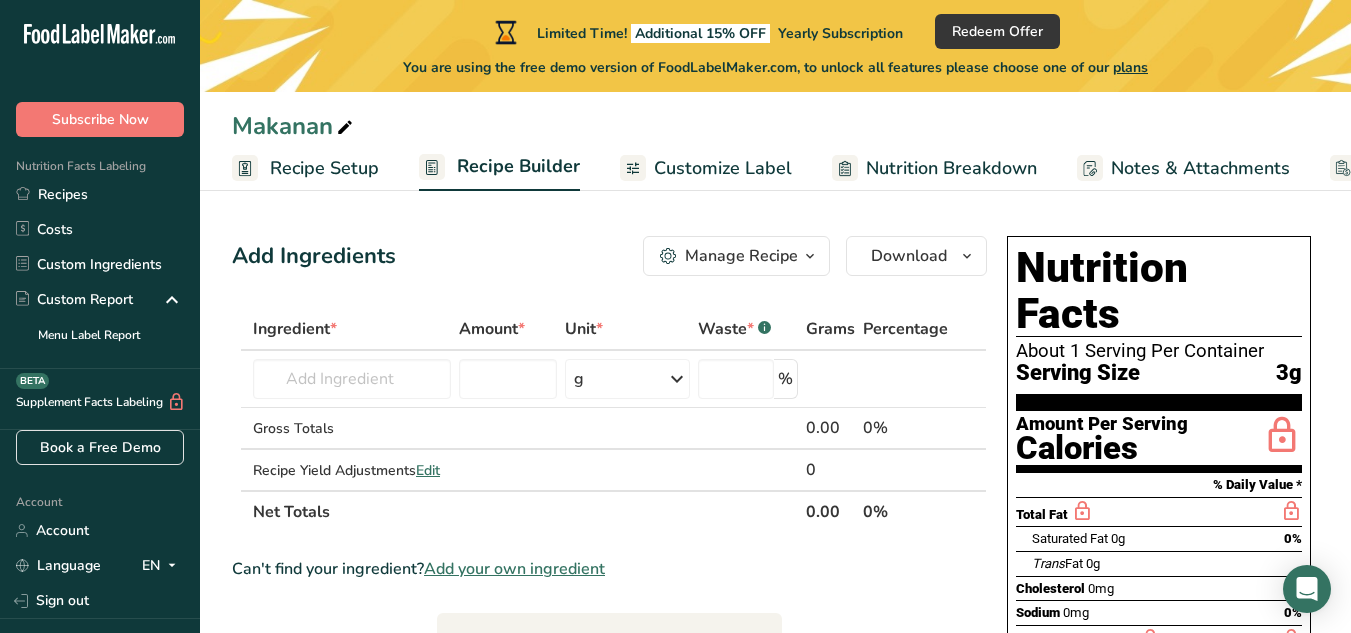 click on "Total Fat" at bounding box center (1042, 514) 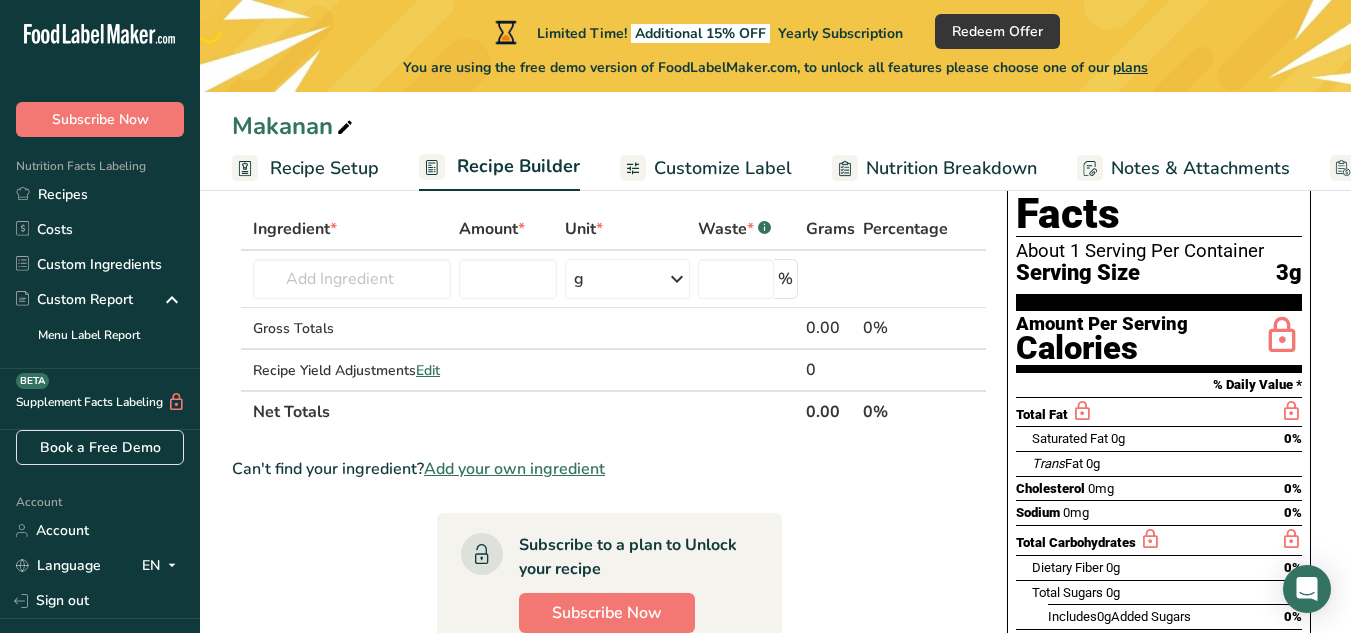 scroll, scrollTop: 0, scrollLeft: 0, axis: both 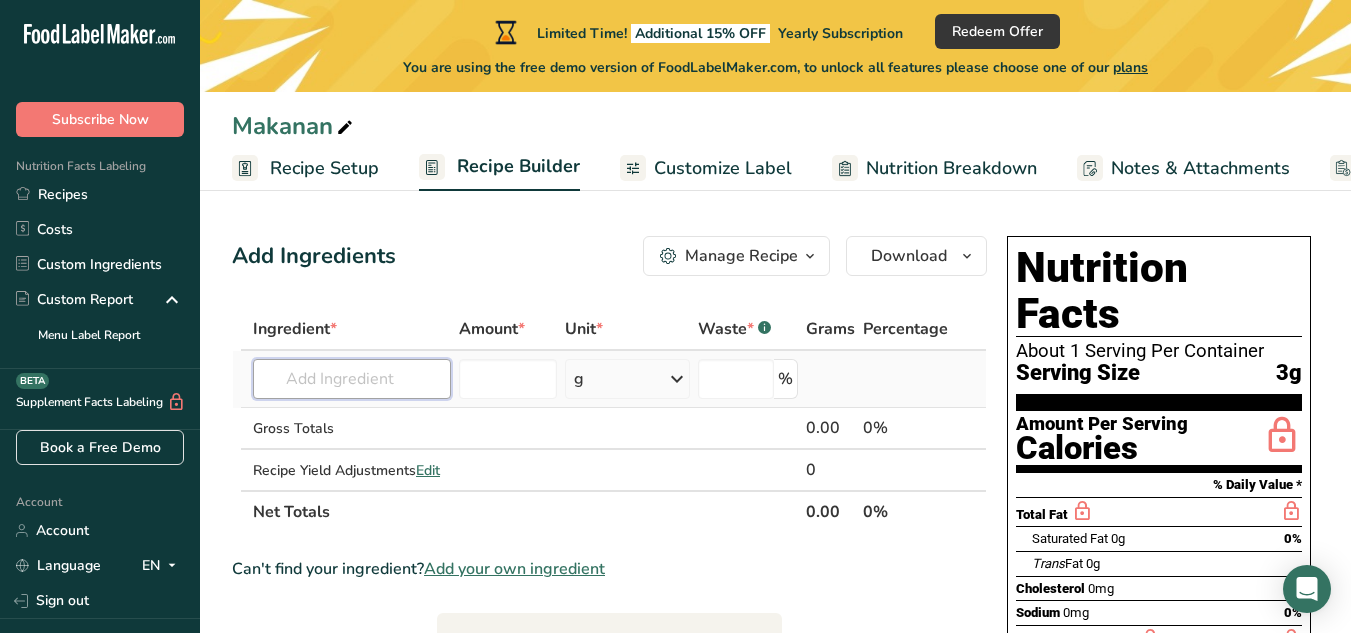 click at bounding box center (352, 379) 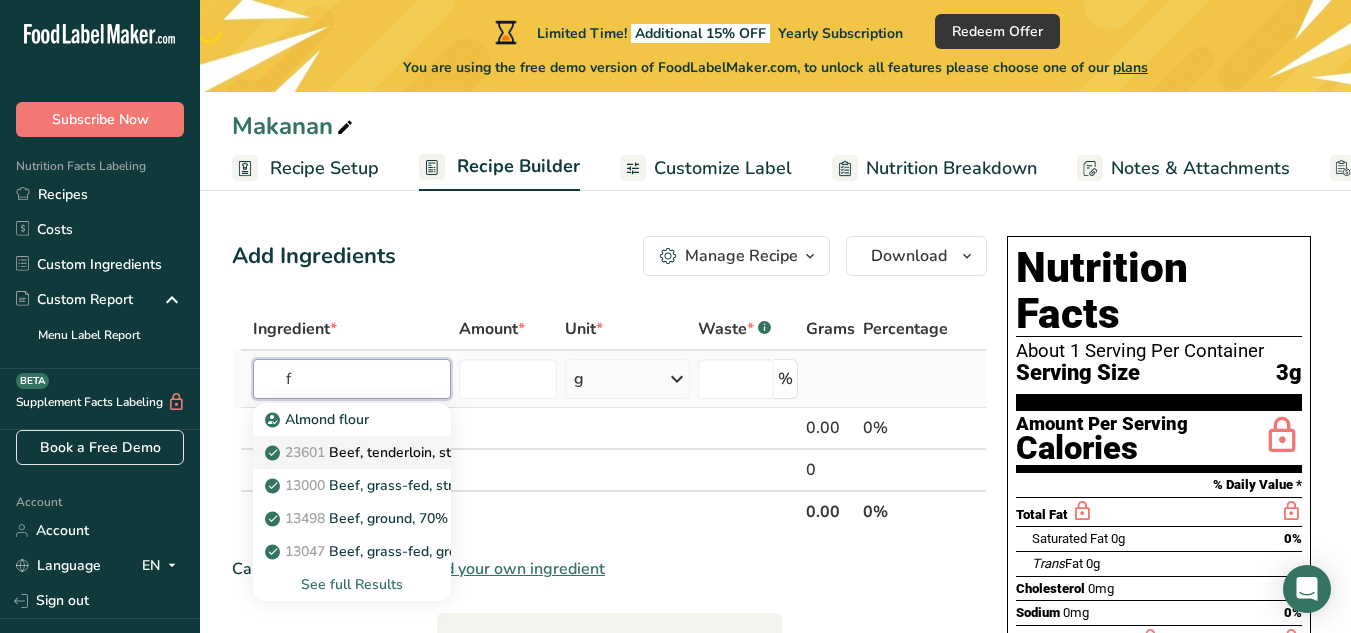 type on "f" 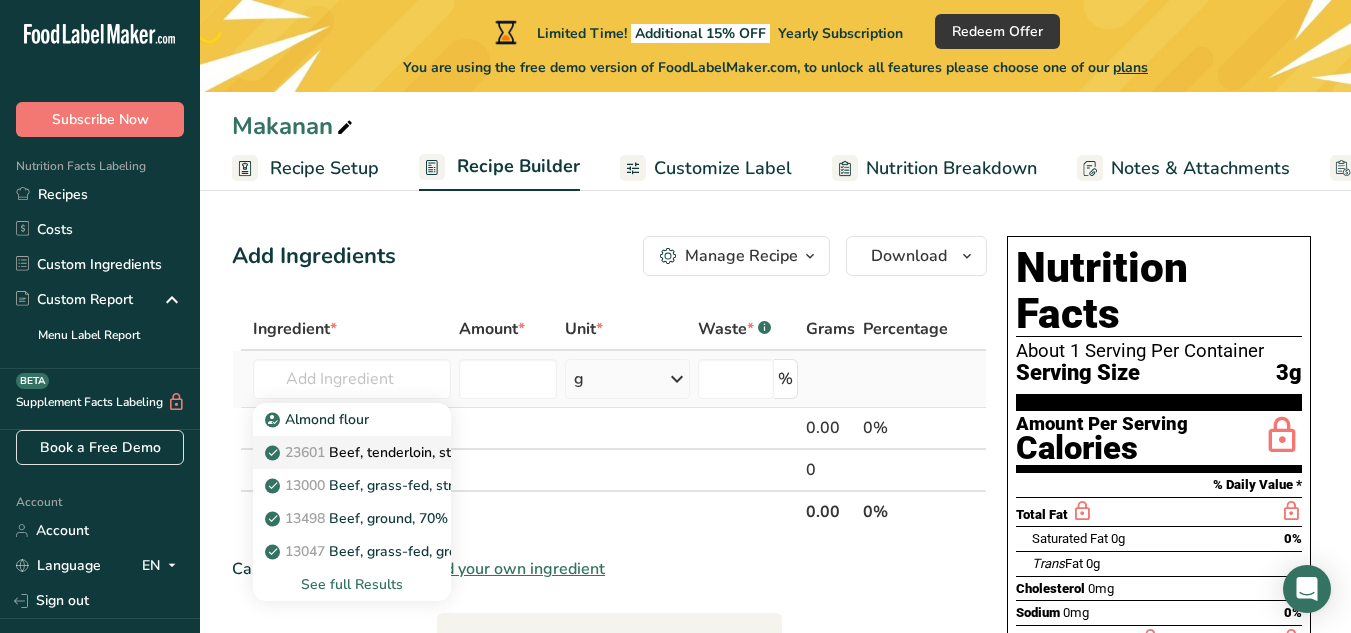 click on "23601
Beef, tenderloin, steak, separable lean only, trimmed to 1/8" fat, all grades, raw" at bounding box center [554, 452] 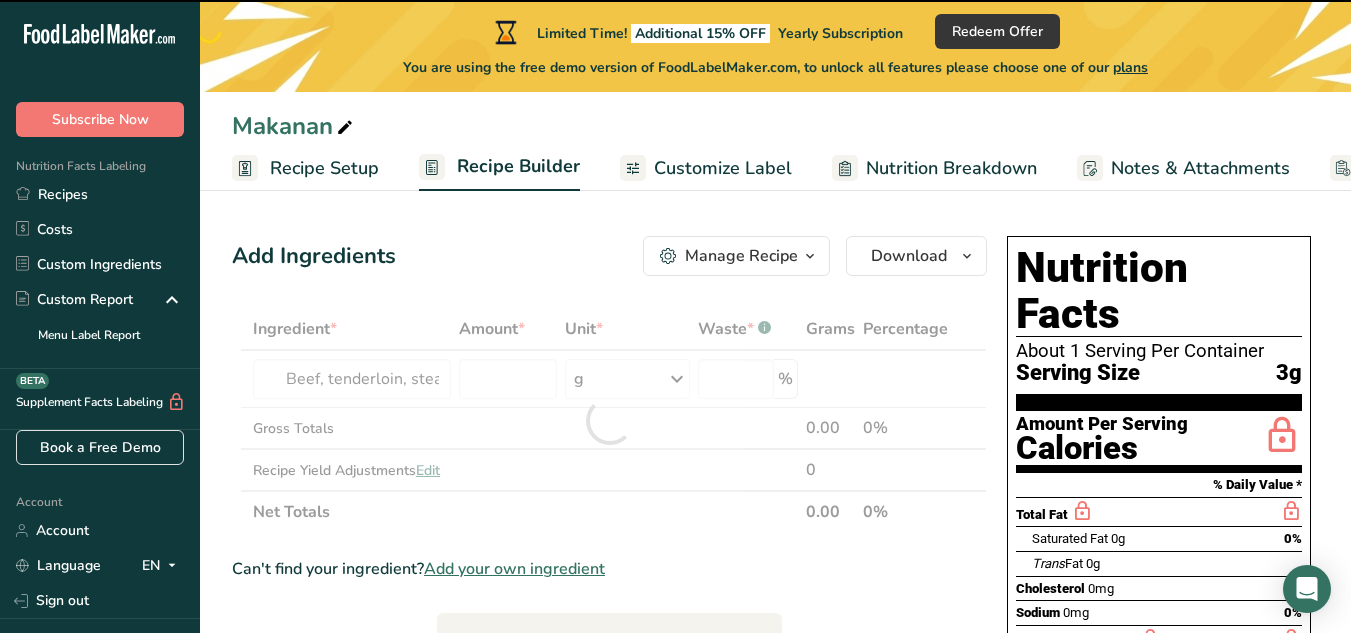 type on "0" 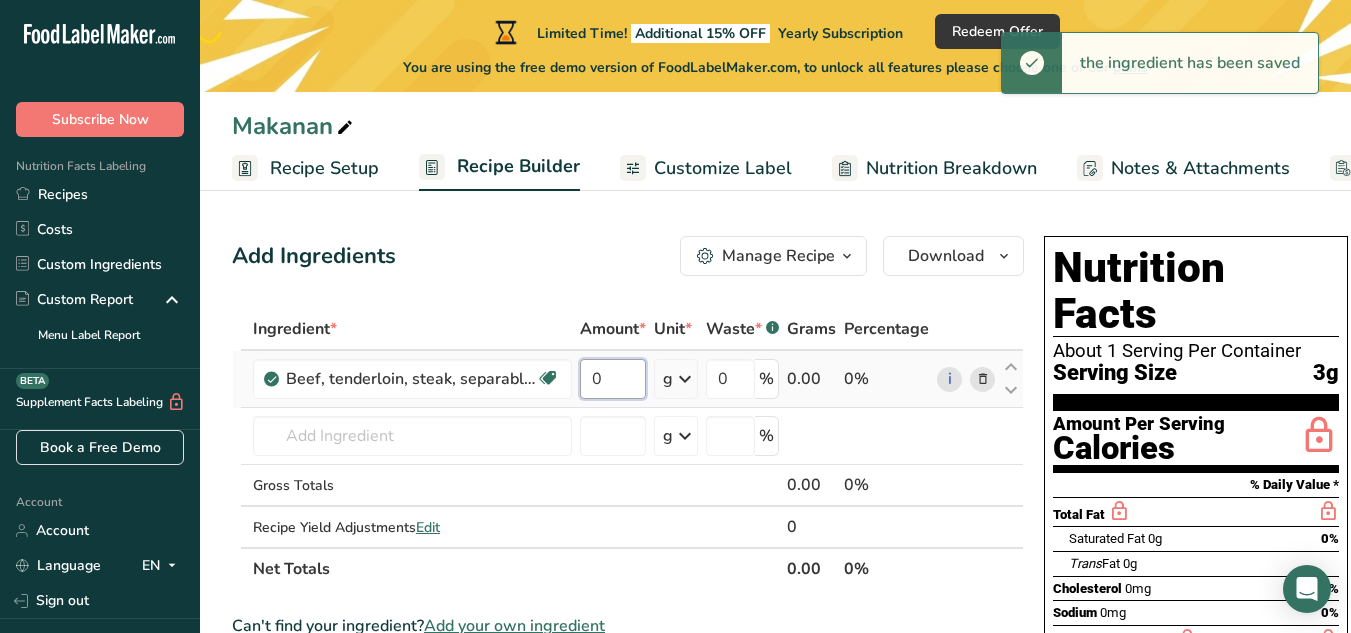 click on "0" at bounding box center [613, 379] 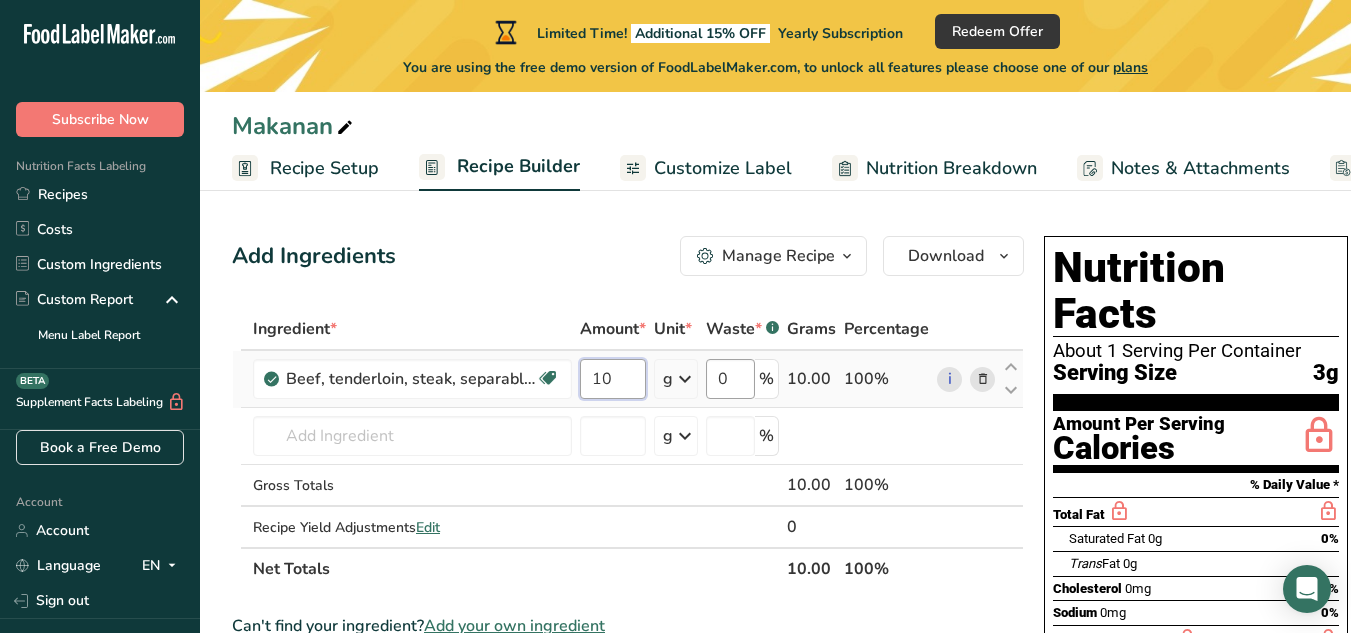 type on "10" 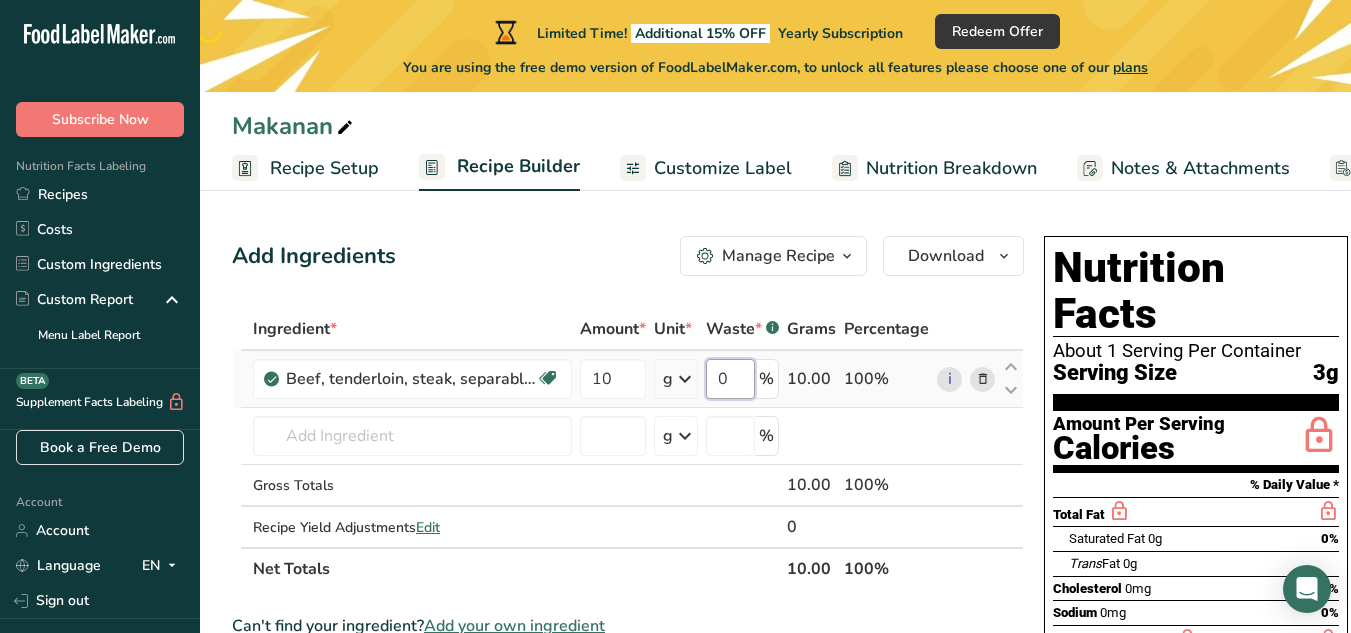 click on "Ingredient *
Amount *
Unit *
Waste *   .a-a{fill:#347362;}.b-a{fill:#fff;}          Grams
Percentage
Beef, tenderloin, steak, separable lean only, trimmed to 1/8" fat, all grades, raw
Dairy free
Gluten free
Soy free
10
g
Portions
4 oz
1 lb
Weight Units
g
kg
mg
See more
Volume Units
l
Volume units require a density conversion. If you know your ingredient's density enter it below. Otherwise, click on "RIA" our AI Regulatory bot - she will be able to help you
lb/ft3
g/cm3
Confirm
mL
lb/ft3" at bounding box center [628, 449] 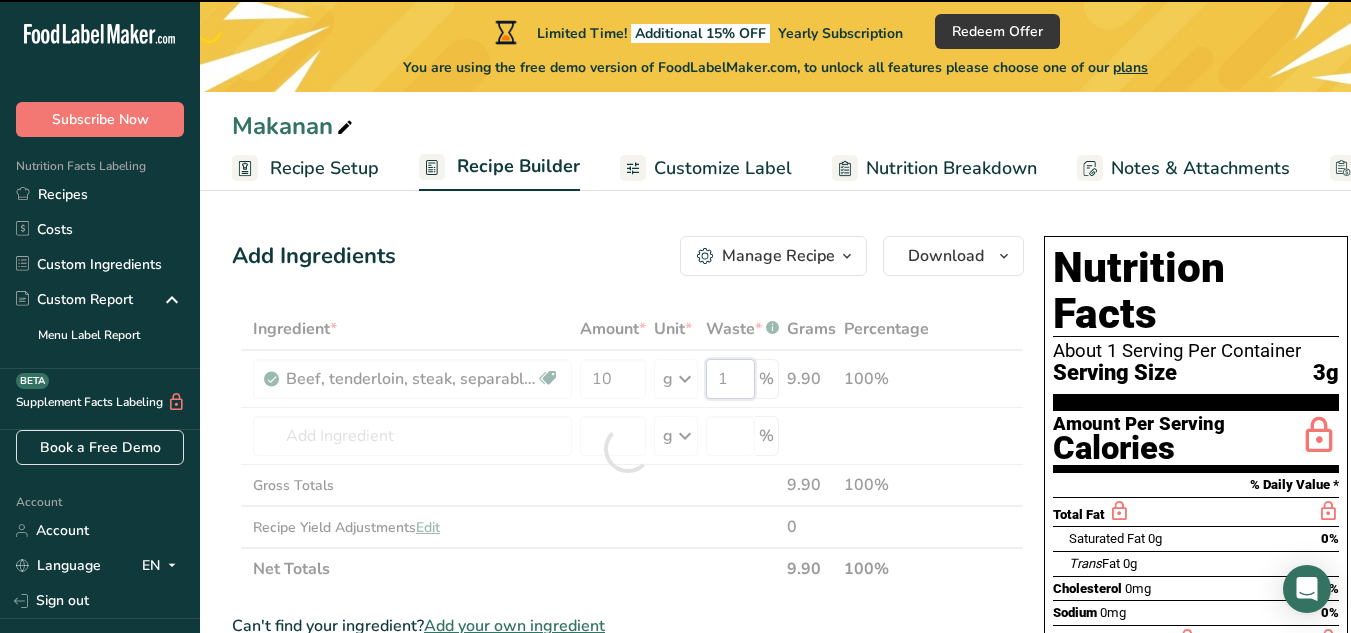type on "0" 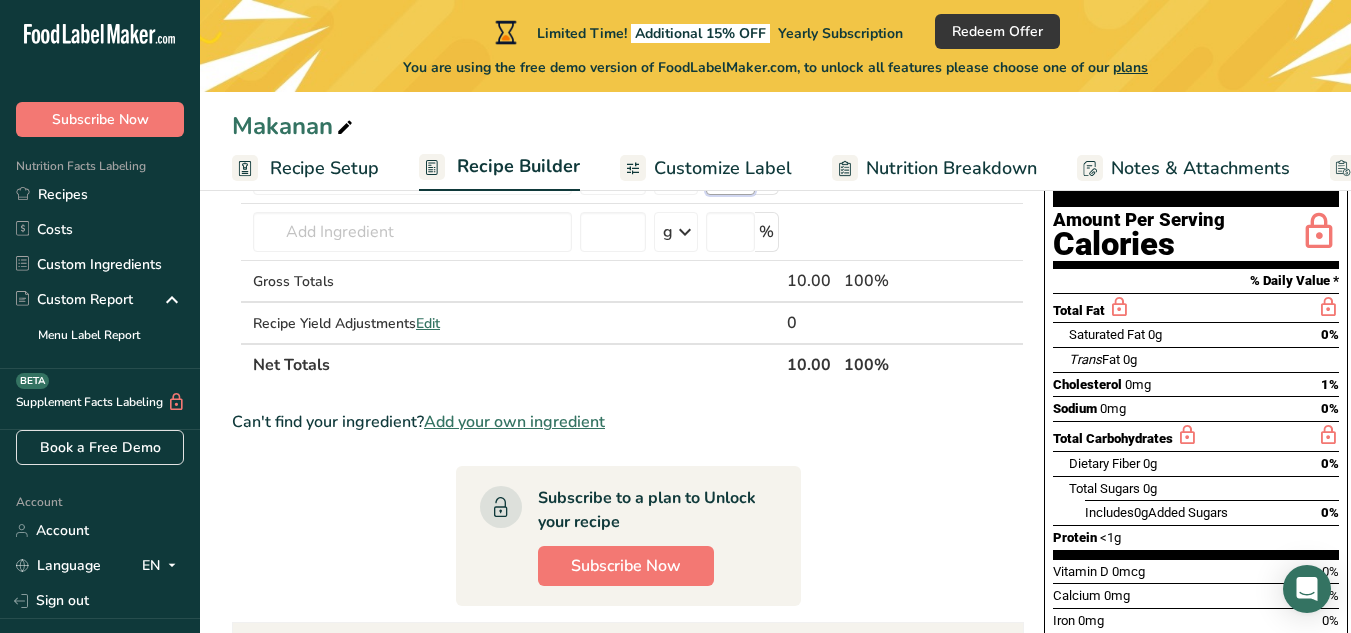 scroll, scrollTop: 436, scrollLeft: 0, axis: vertical 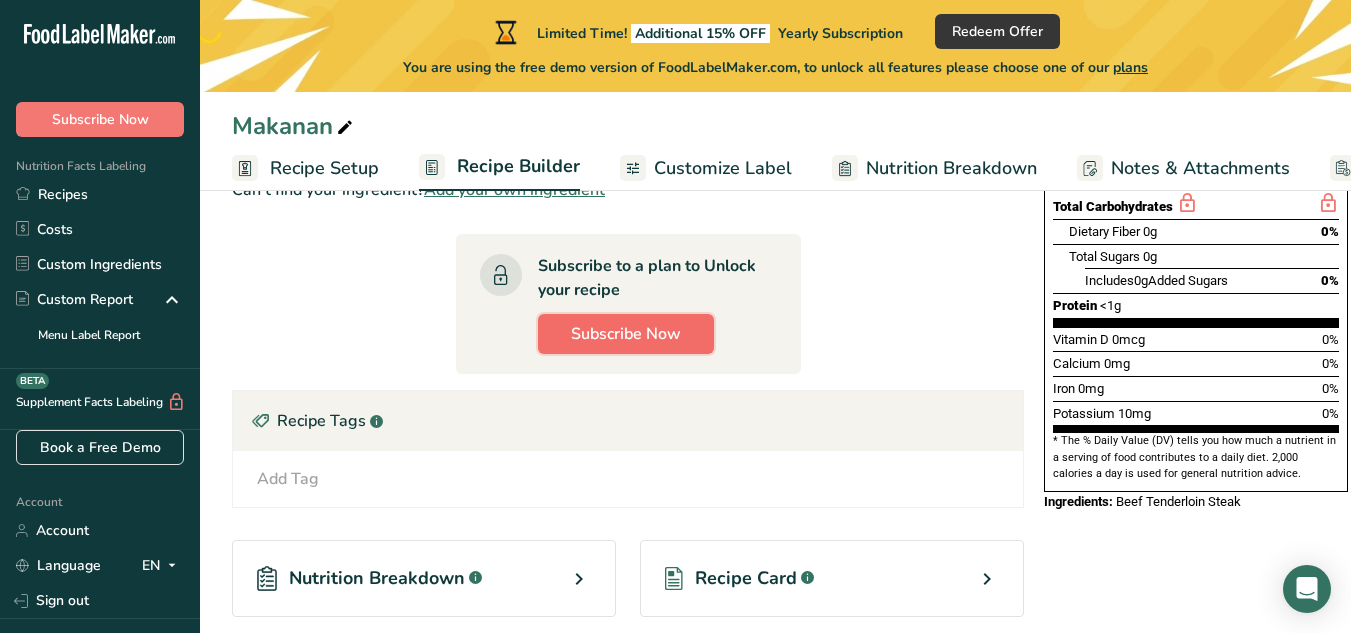 click on "Subscribe Now" at bounding box center [626, 334] 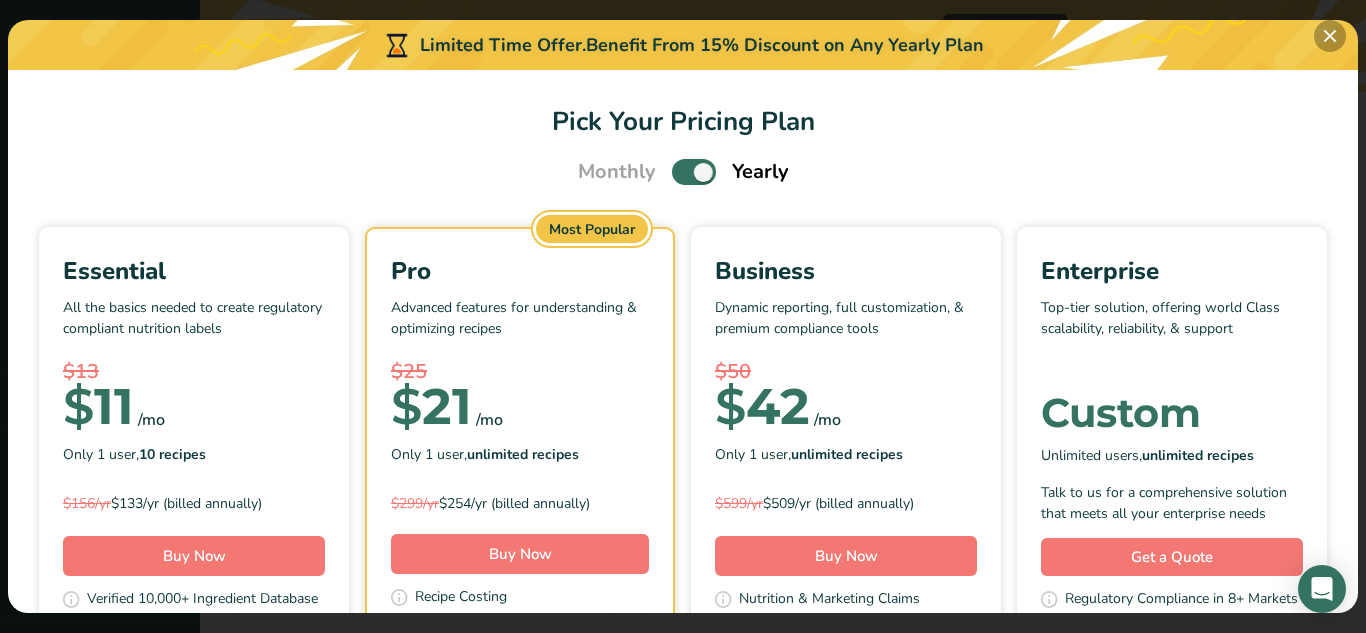 click at bounding box center [1330, 36] 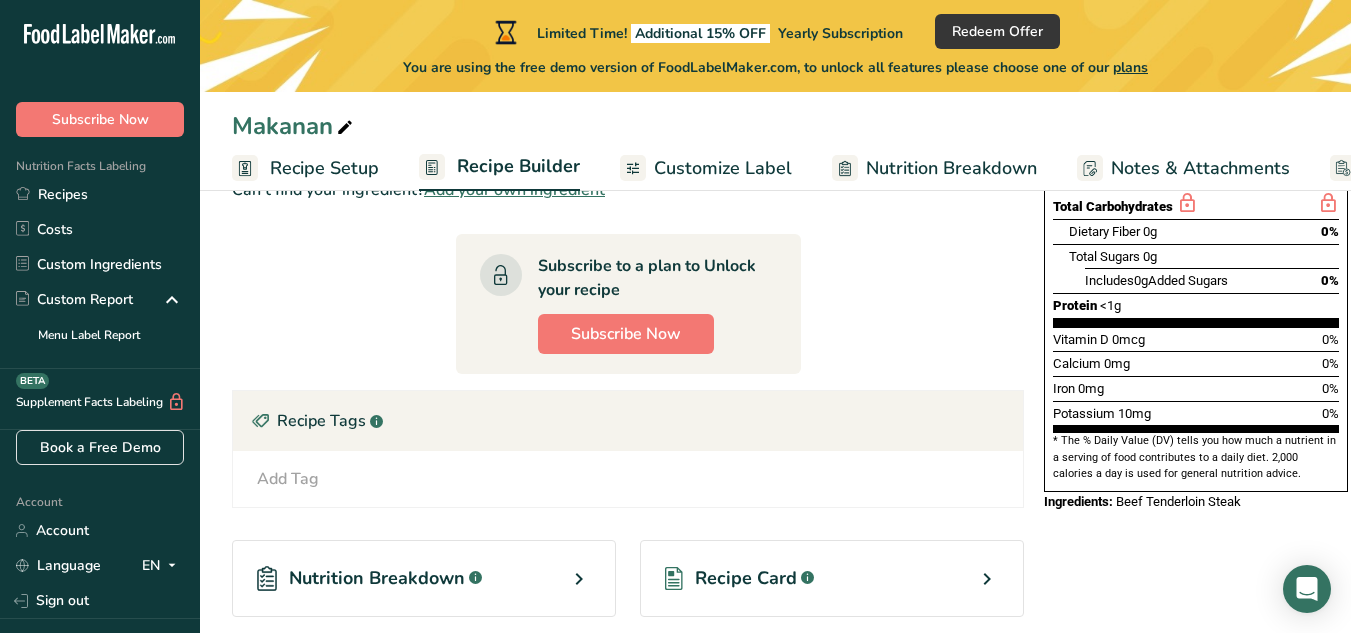click on "Customize Label" at bounding box center [723, 168] 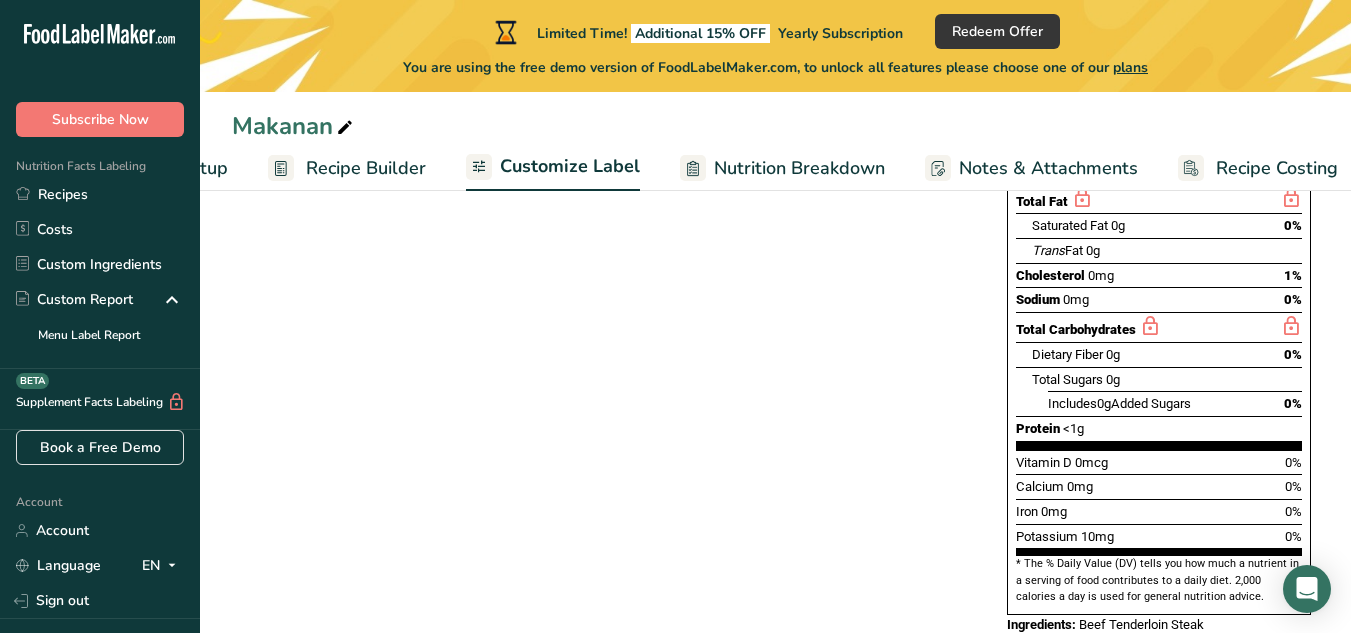 scroll, scrollTop: 0, scrollLeft: 170, axis: horizontal 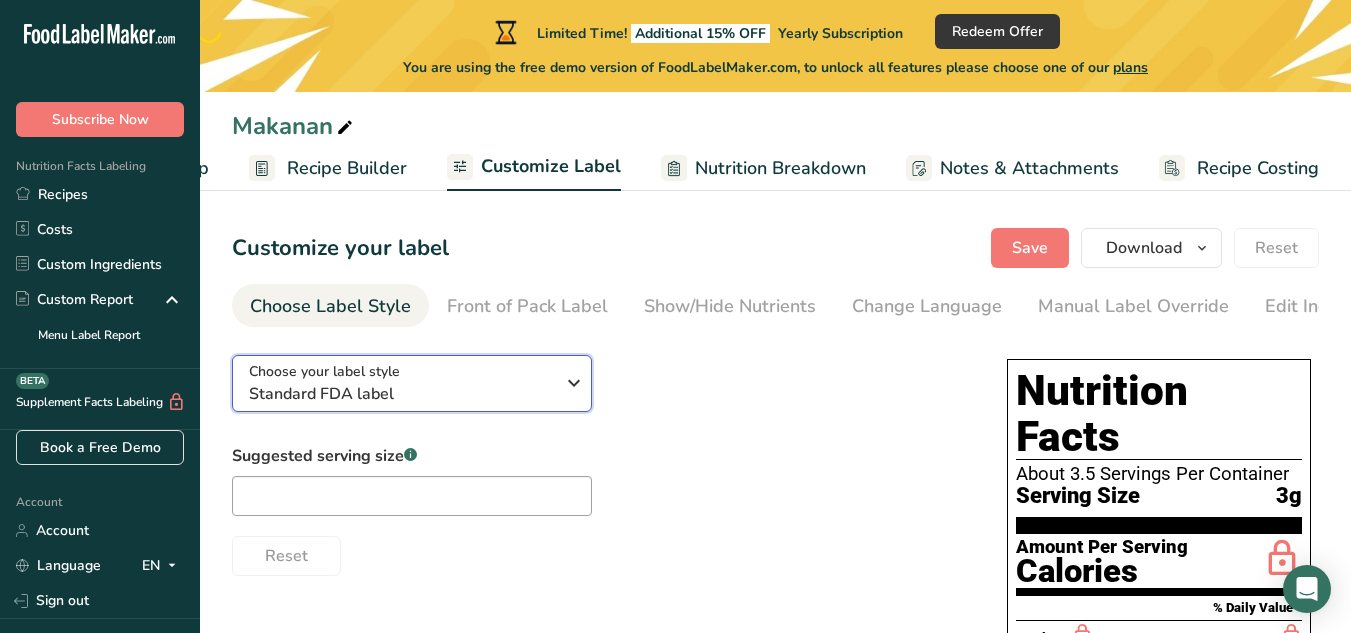 click on "Choose your label style
Standard FDA label" at bounding box center [401, 383] 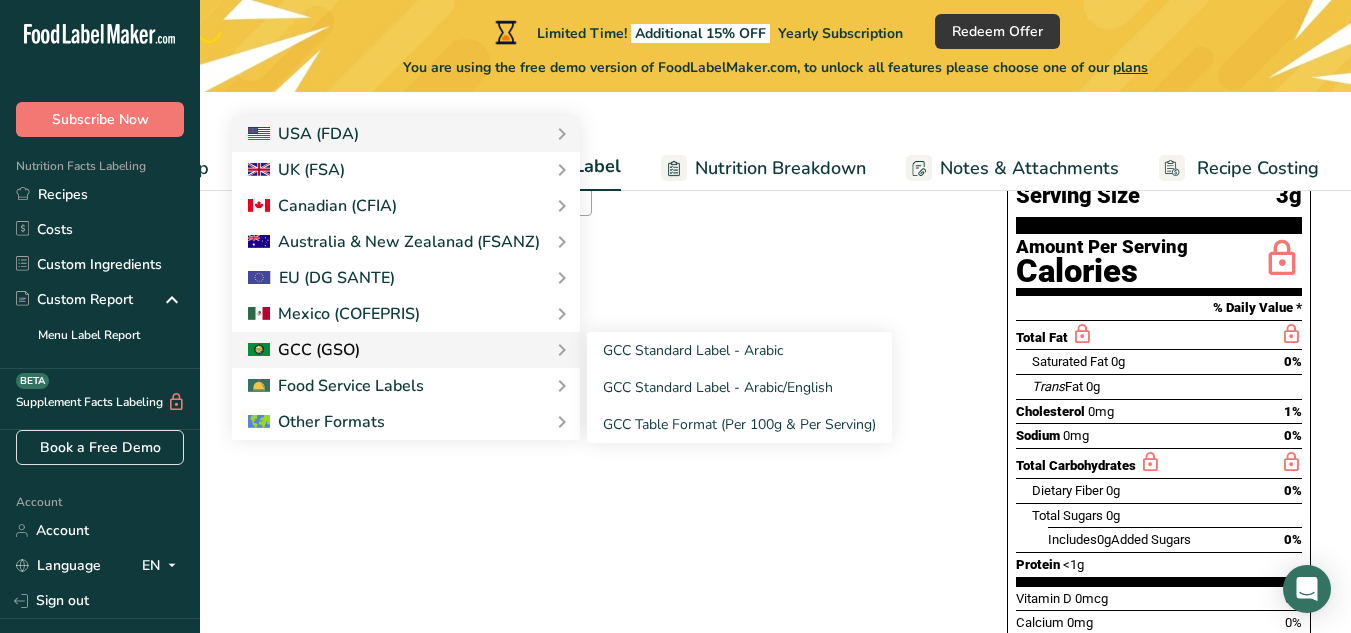 scroll, scrollTop: 100, scrollLeft: 0, axis: vertical 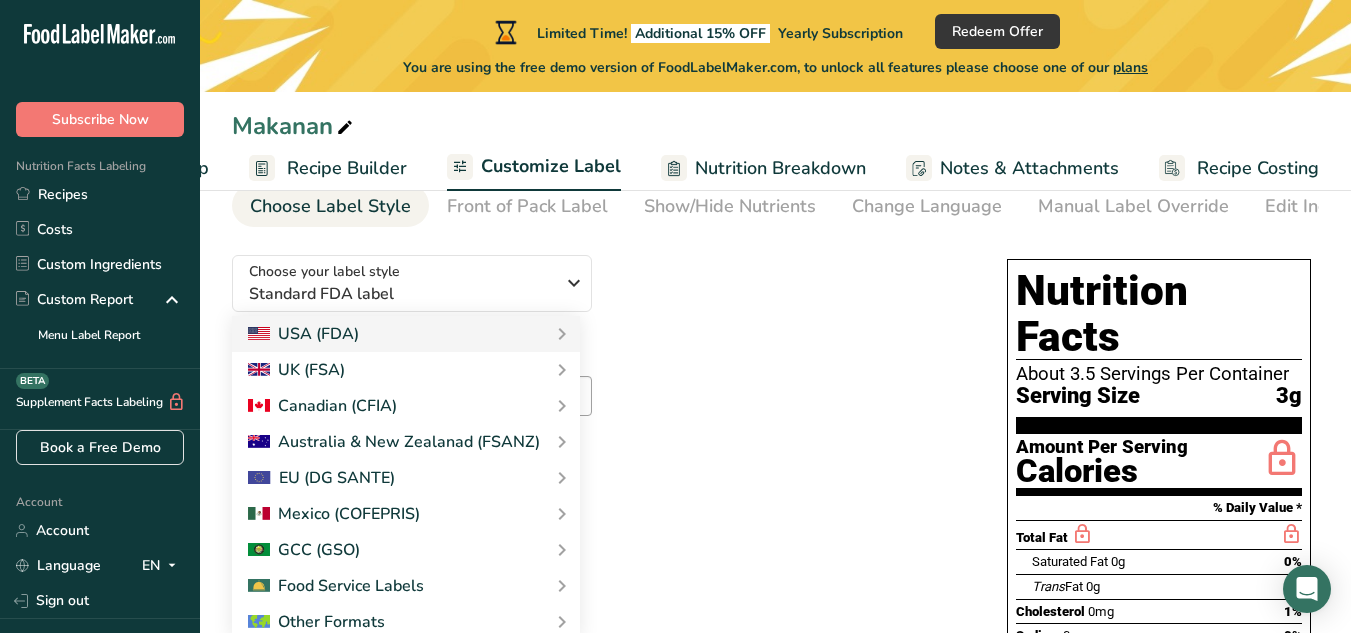 click on "Choose your label style
Standard FDA label
USA (FDA)
Standard FDA label
Tabular FDA label
Linear FDA label
Simplified FDA label
Dual Column FDA label (Per Serving/Per Container)
Dual Column FDA label (As Sold/As Prepared)
Aggregate Standard FDA label
Standard FDA label with Micronutrients listed side-by-side
UK (FSA)
UK Mandatory Label "Back of Pack"
UK Traffic Light Label  "Front of Pack"
Canadian (CFIA)
Canadian Standard label
Canadian Dual Column label" at bounding box center [599, 357] 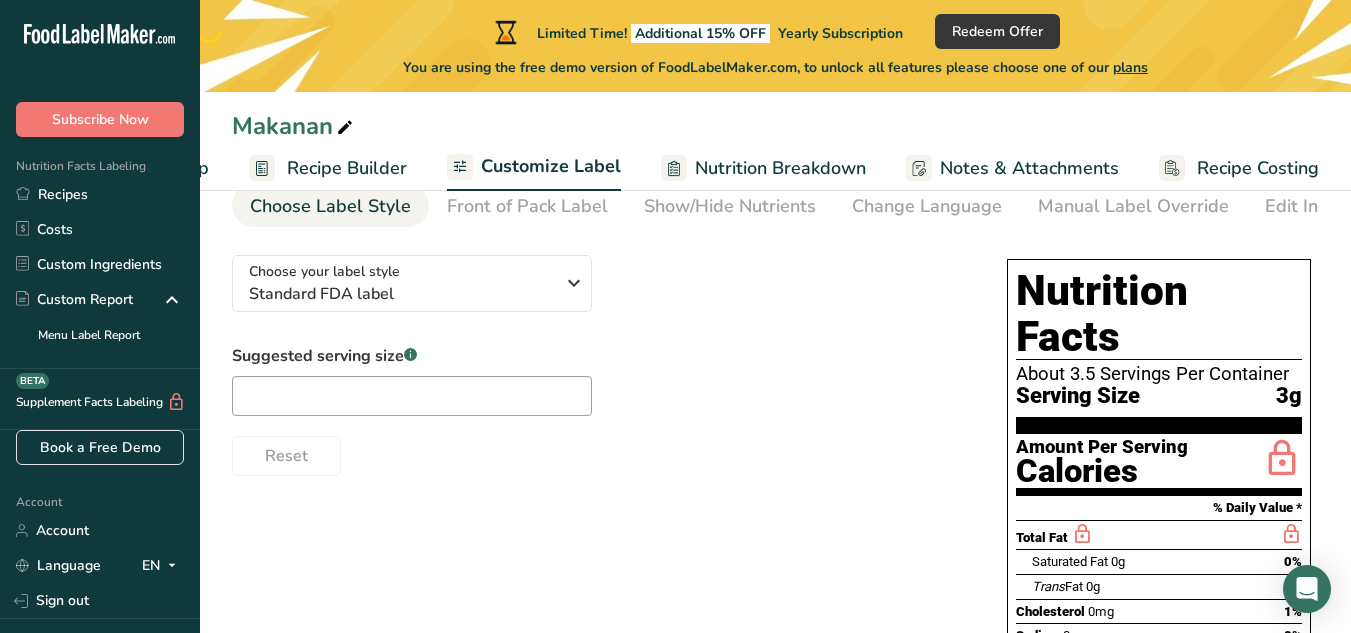 click on "Nutrition Breakdown" at bounding box center [780, 168] 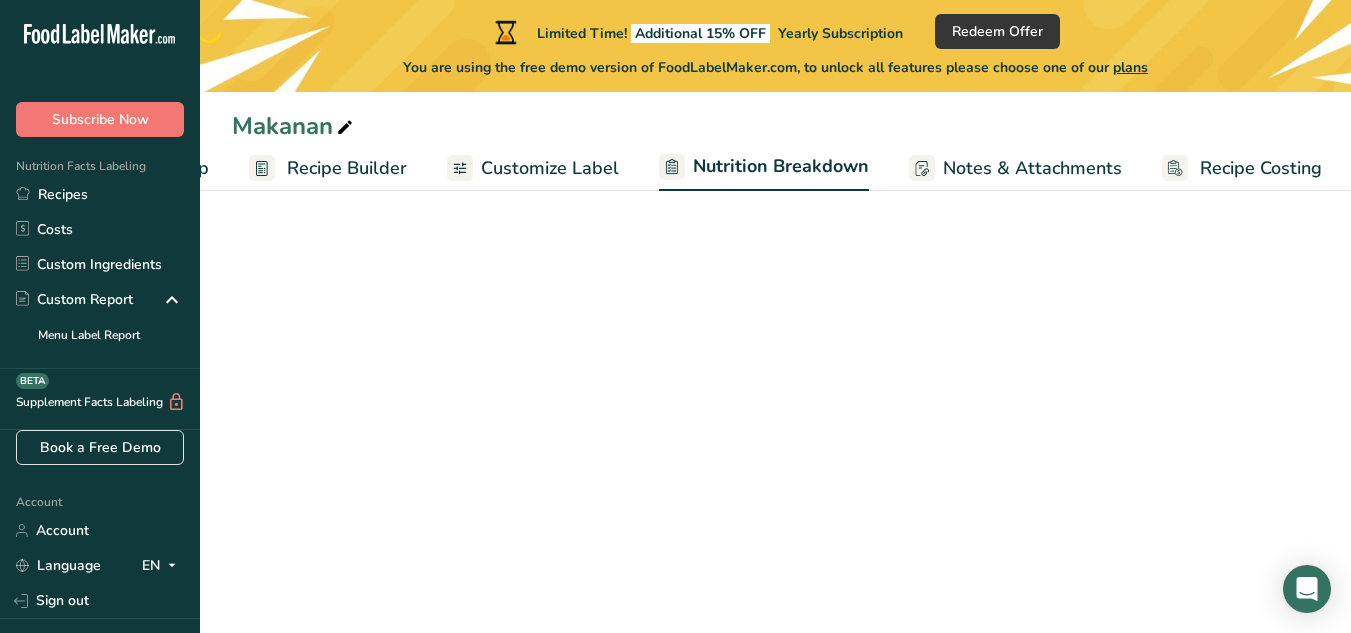 scroll, scrollTop: 0, scrollLeft: 172, axis: horizontal 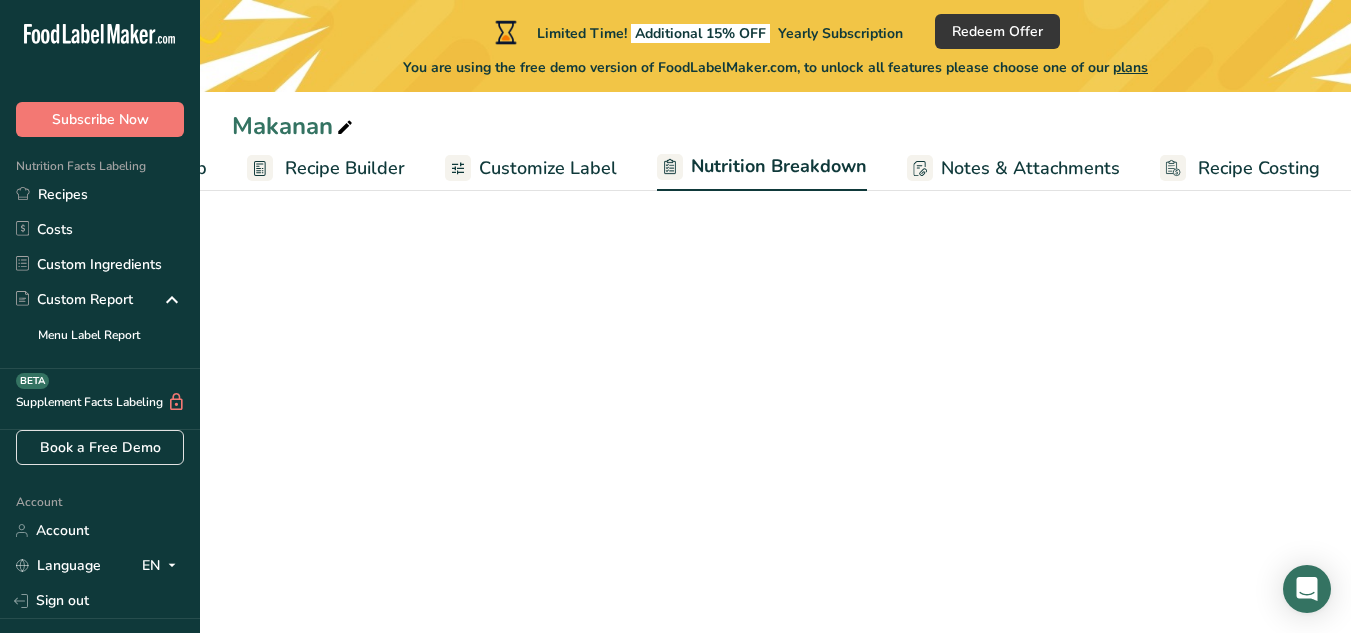 select on "Calories" 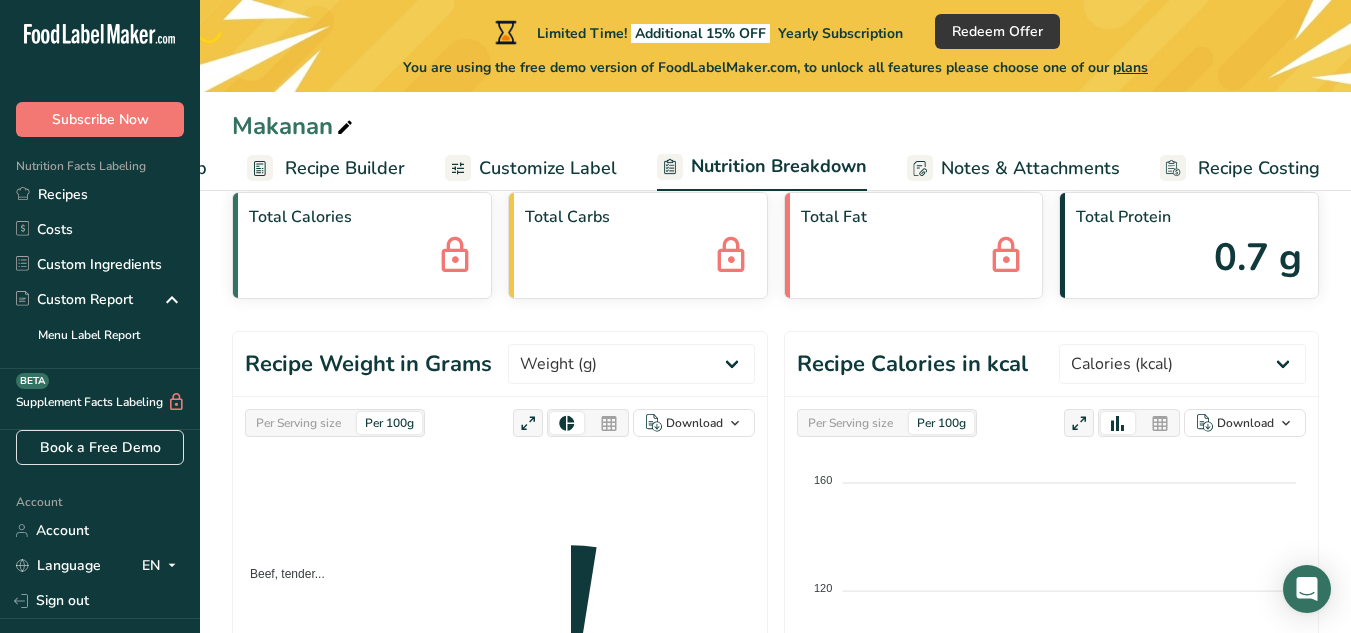 scroll, scrollTop: 0, scrollLeft: 0, axis: both 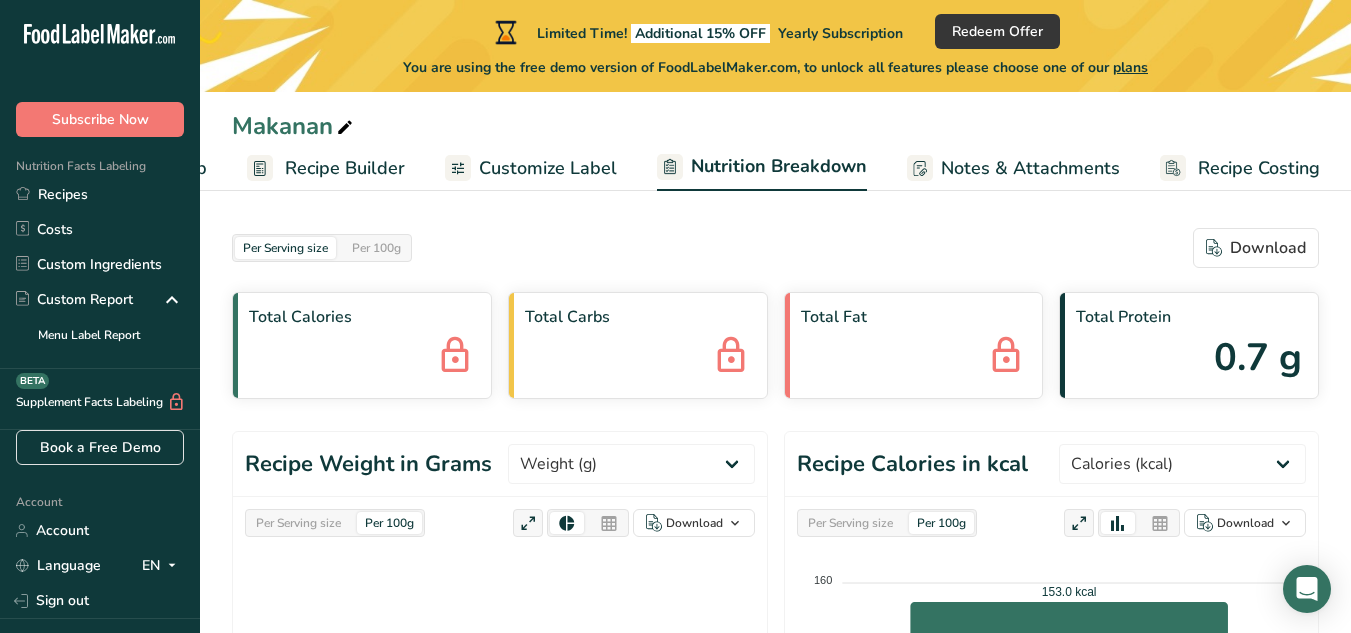 click on "Notes & Attachments" at bounding box center [1030, 168] 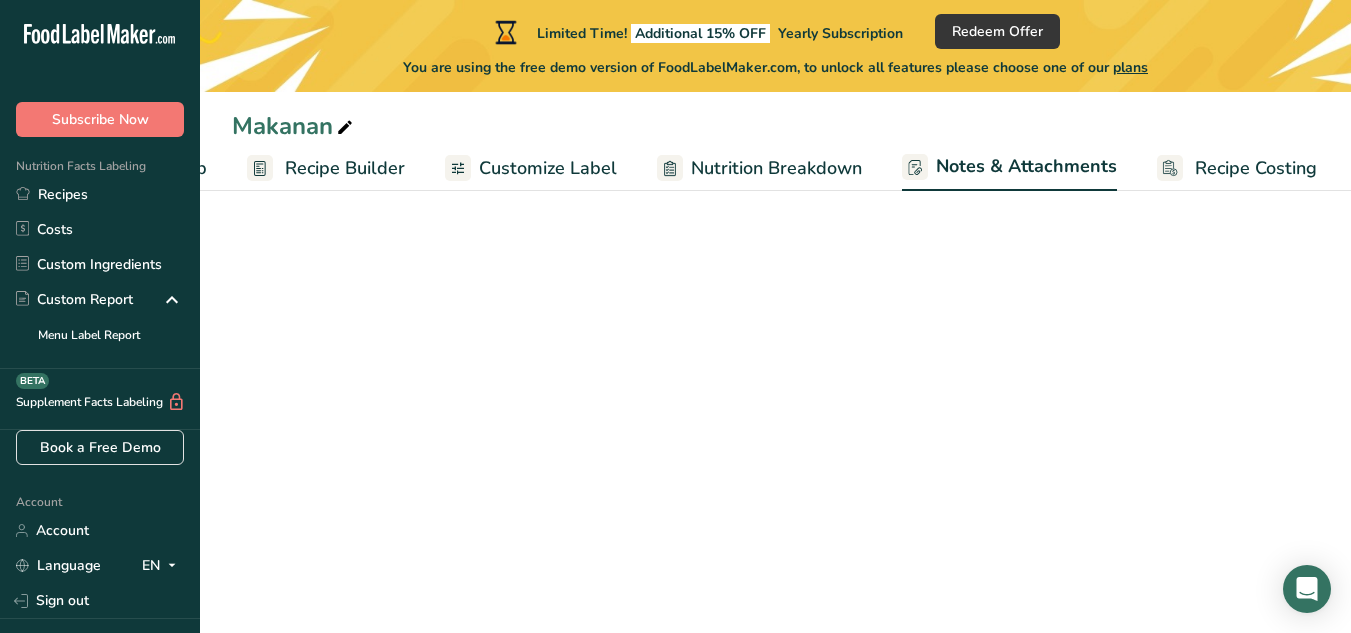 scroll, scrollTop: 0, scrollLeft: 171, axis: horizontal 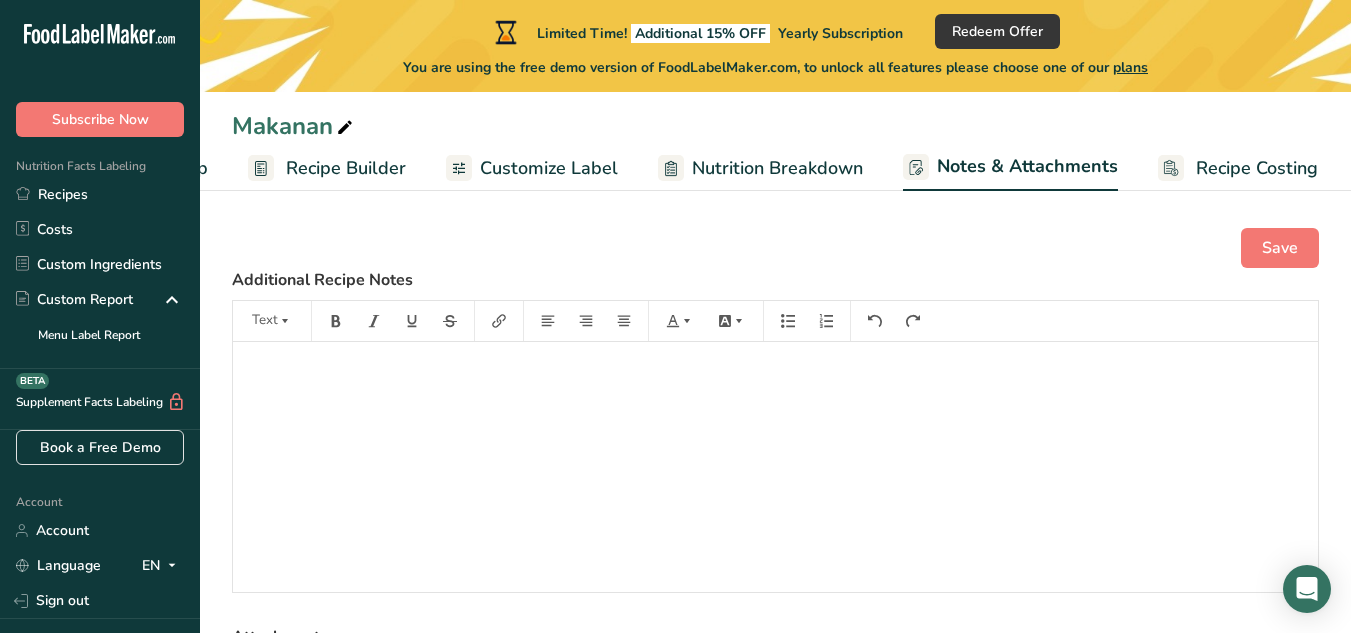 click on "Recipe Costing" at bounding box center (1257, 168) 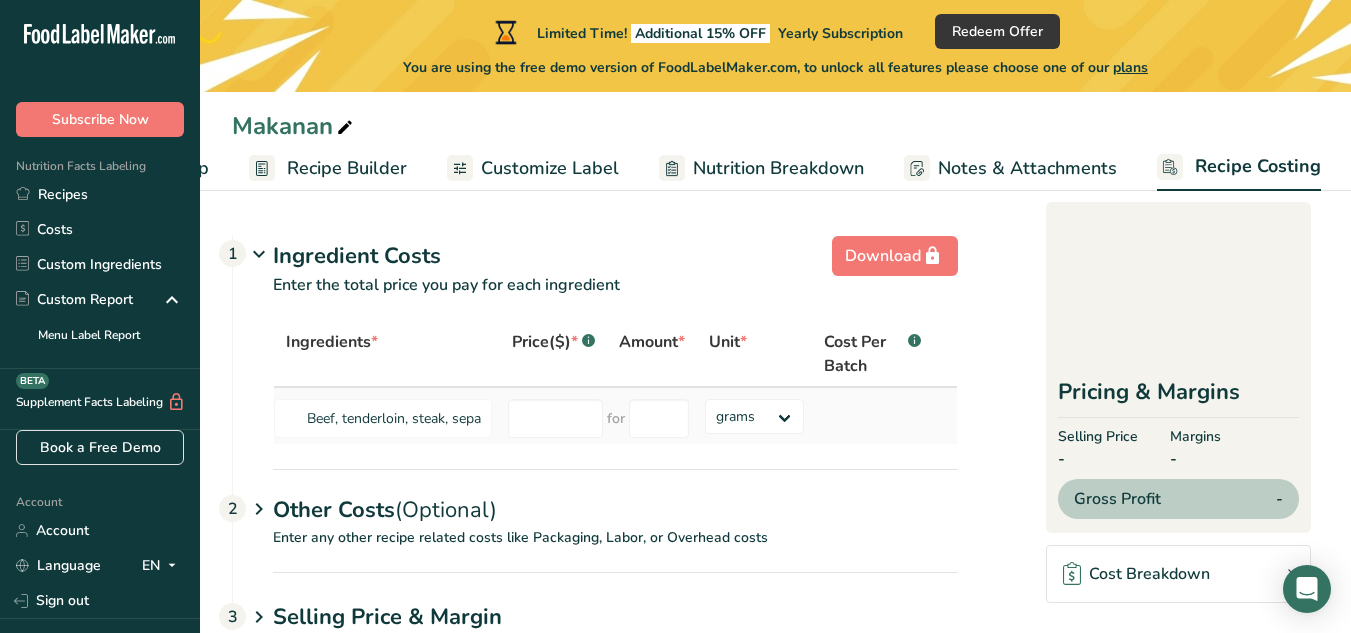 scroll, scrollTop: 243, scrollLeft: 0, axis: vertical 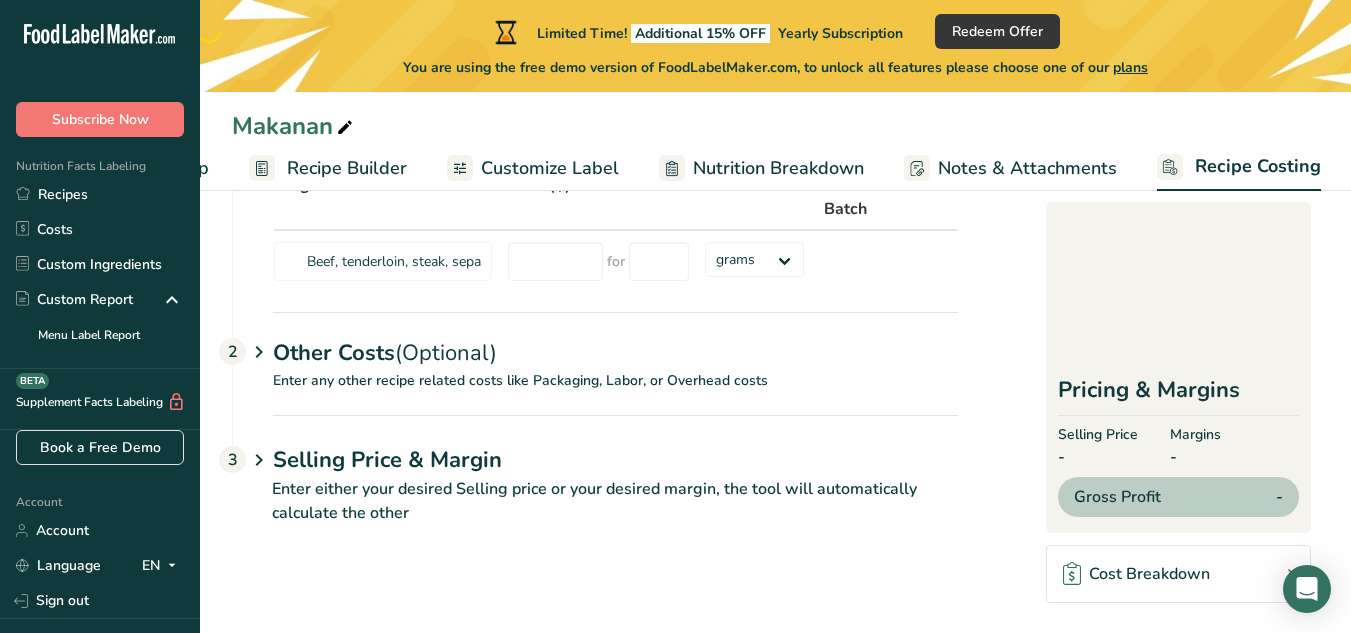 click on "Selling Price & Margin" at bounding box center (615, 460) 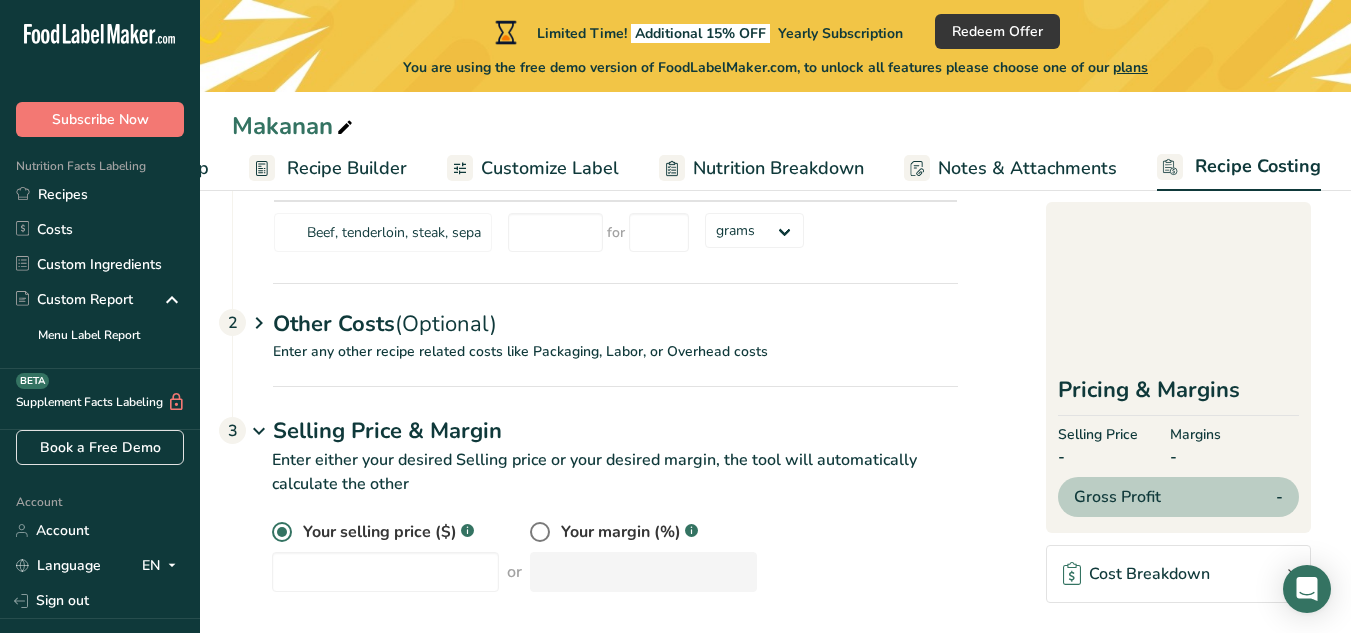 scroll, scrollTop: 201, scrollLeft: 0, axis: vertical 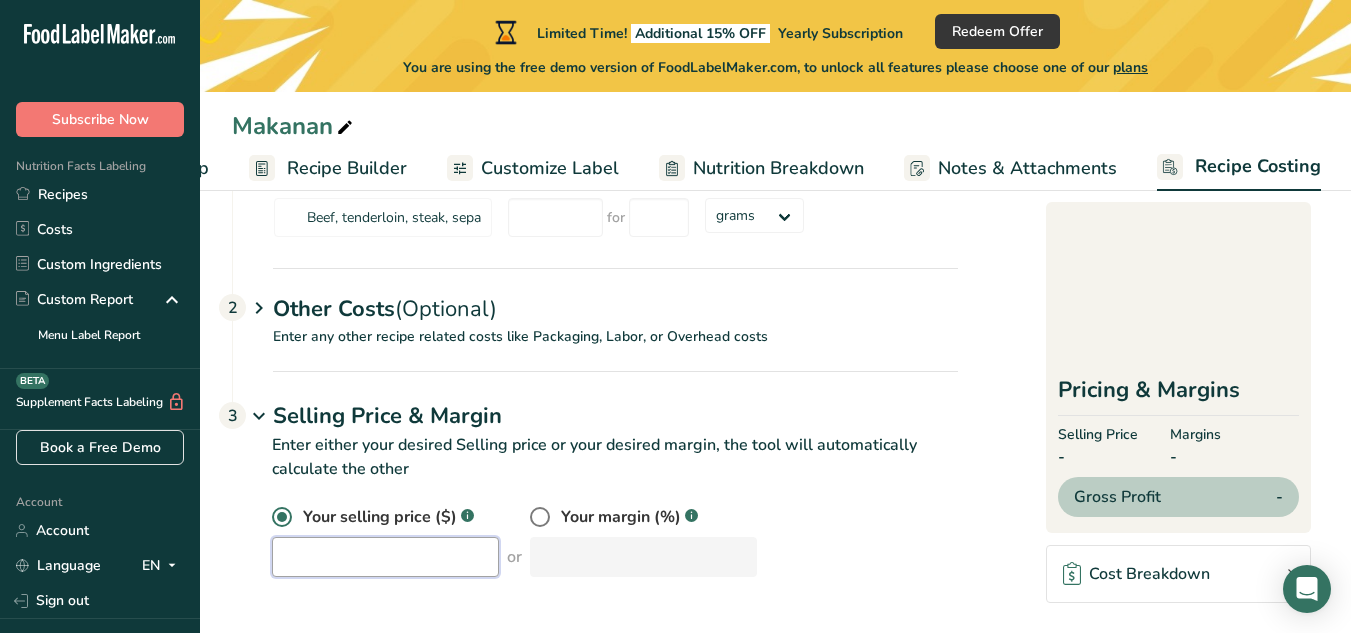 click at bounding box center (385, 557) 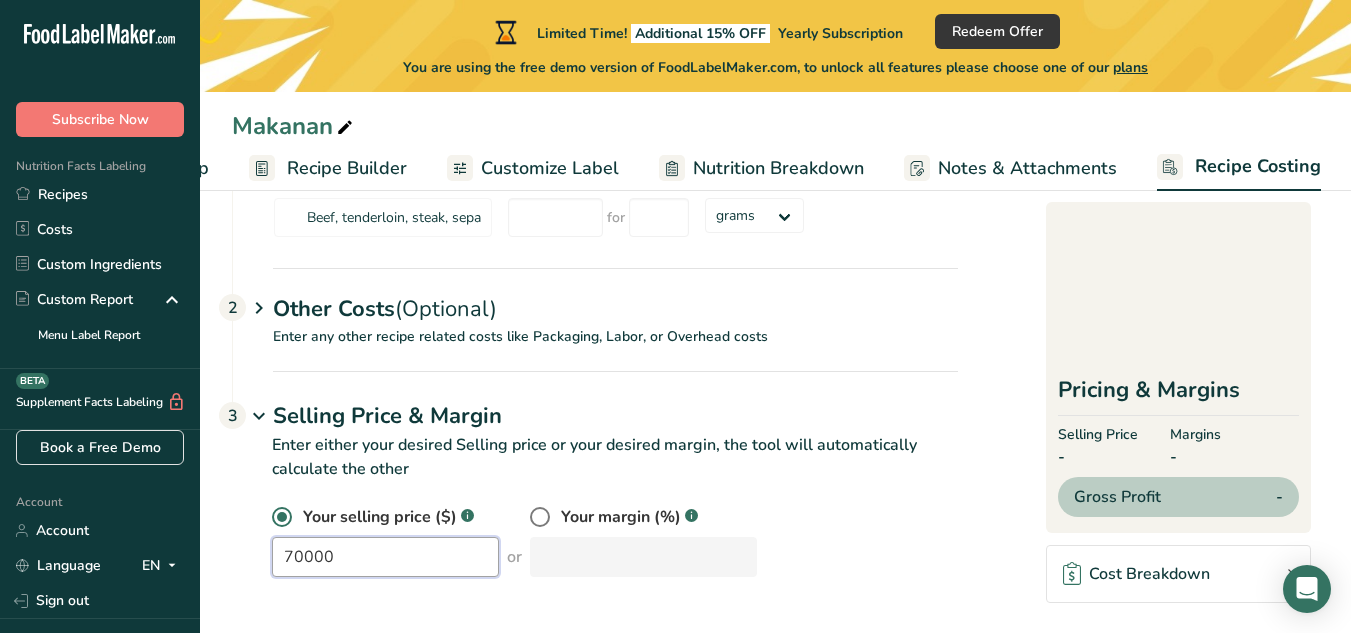 type on "70000" 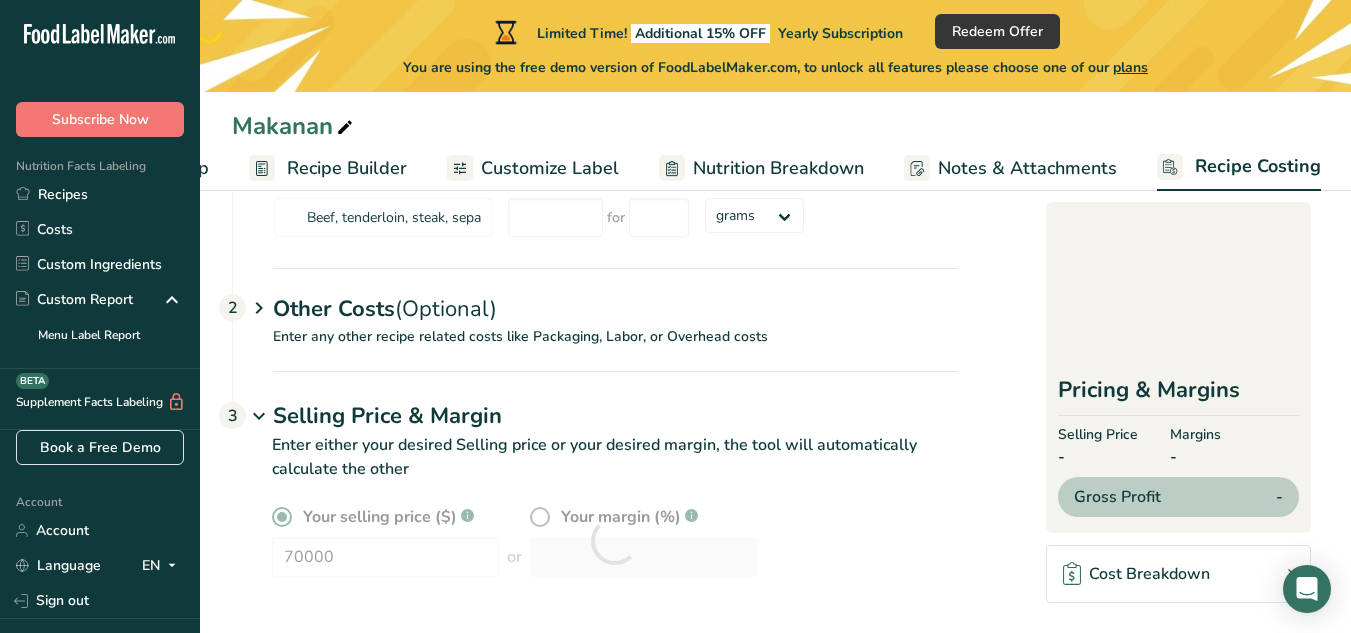 click on "Enter either your desired Selling price or your desired margin, the tool will automatically calculate the other" at bounding box center (595, 469) 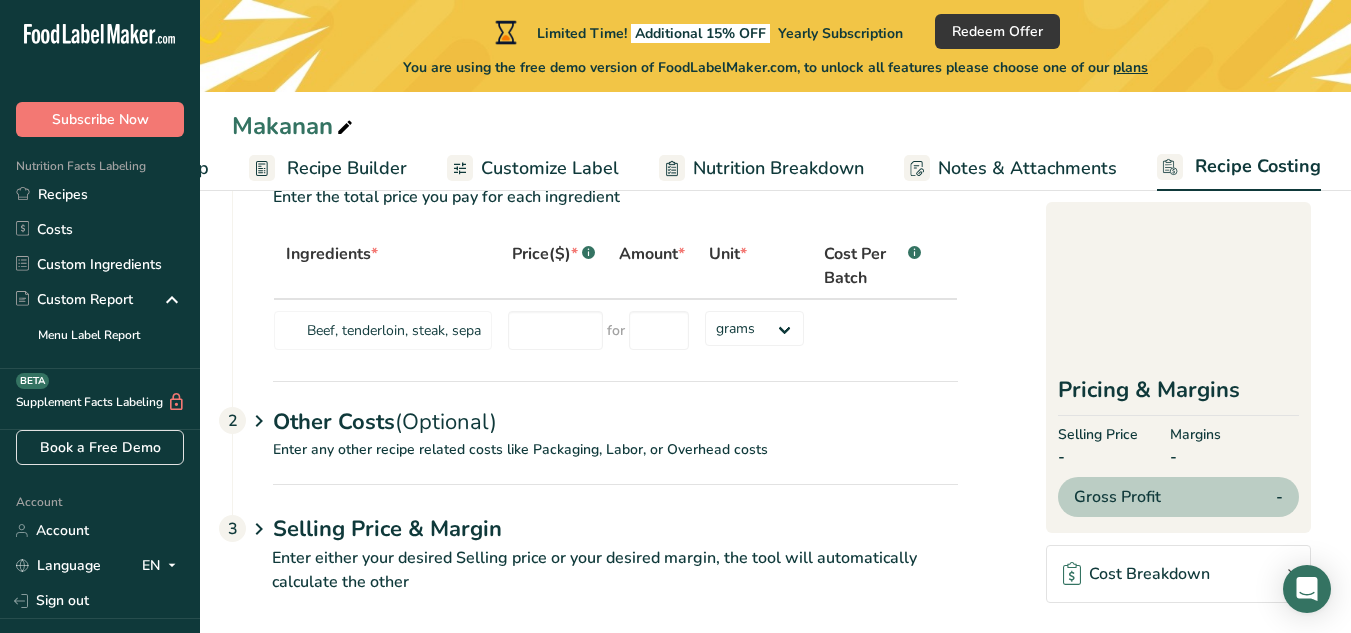 scroll, scrollTop: 0, scrollLeft: 0, axis: both 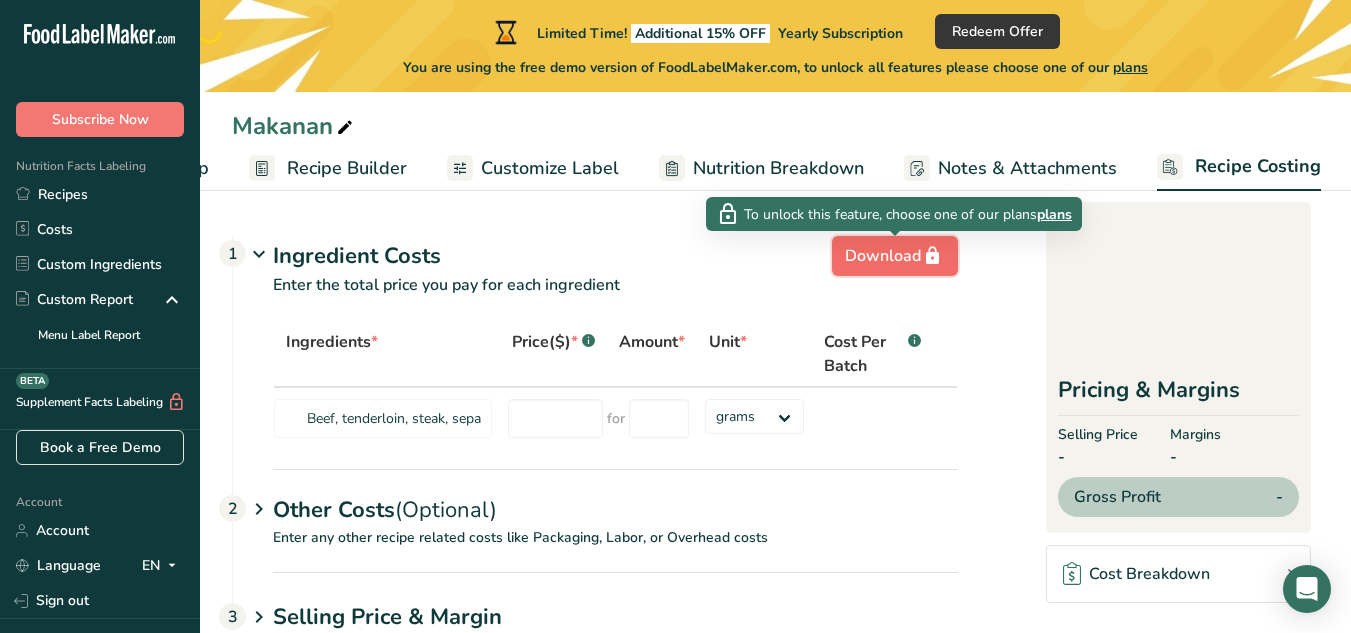 click on "Download" at bounding box center (895, 256) 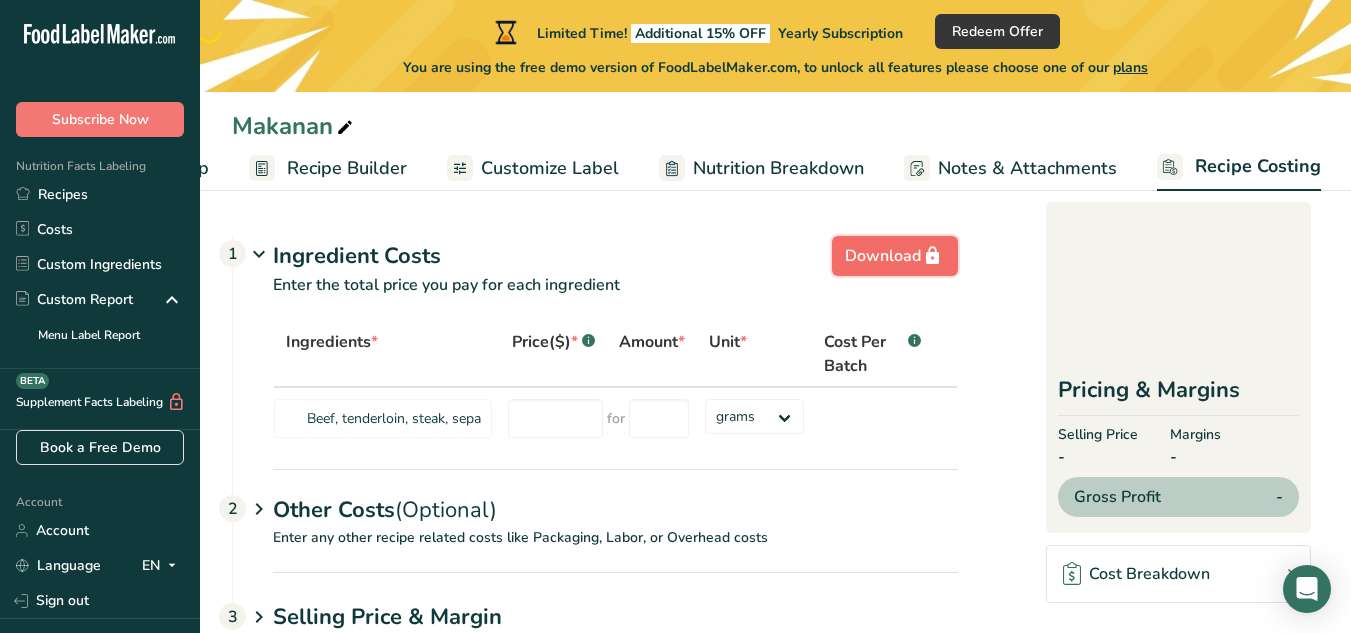 click on "Download" at bounding box center (895, 256) 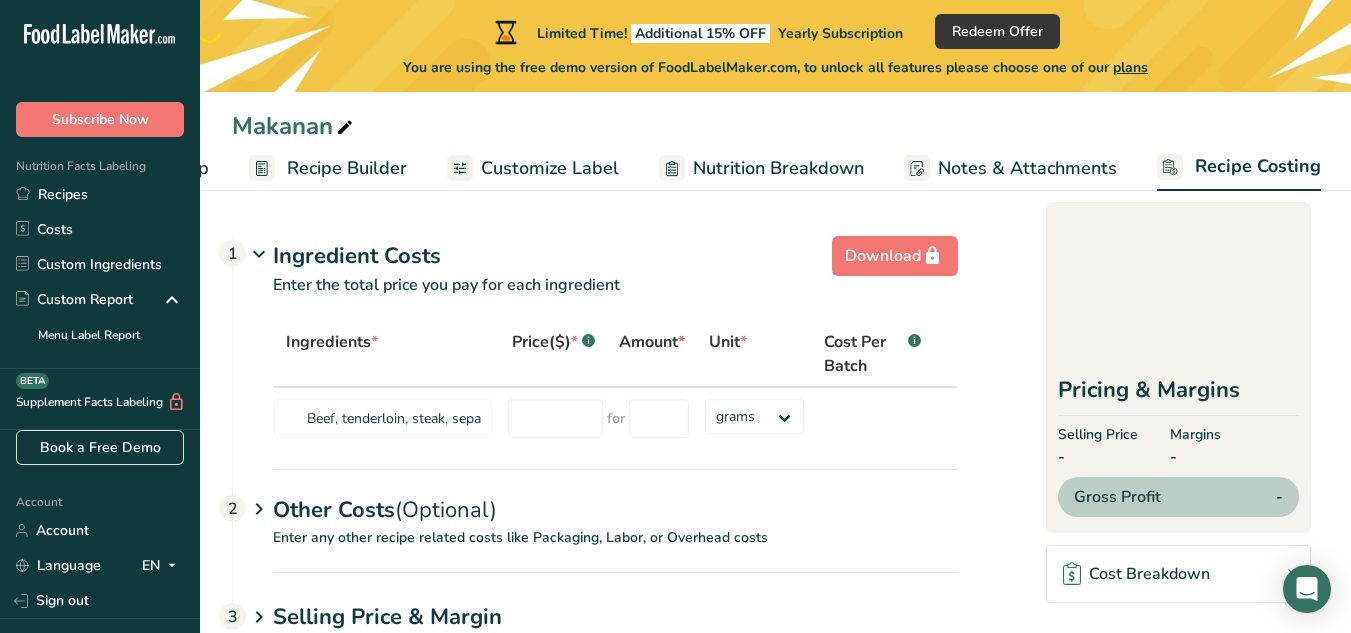 click on "Notes & Attachments" at bounding box center (1027, 168) 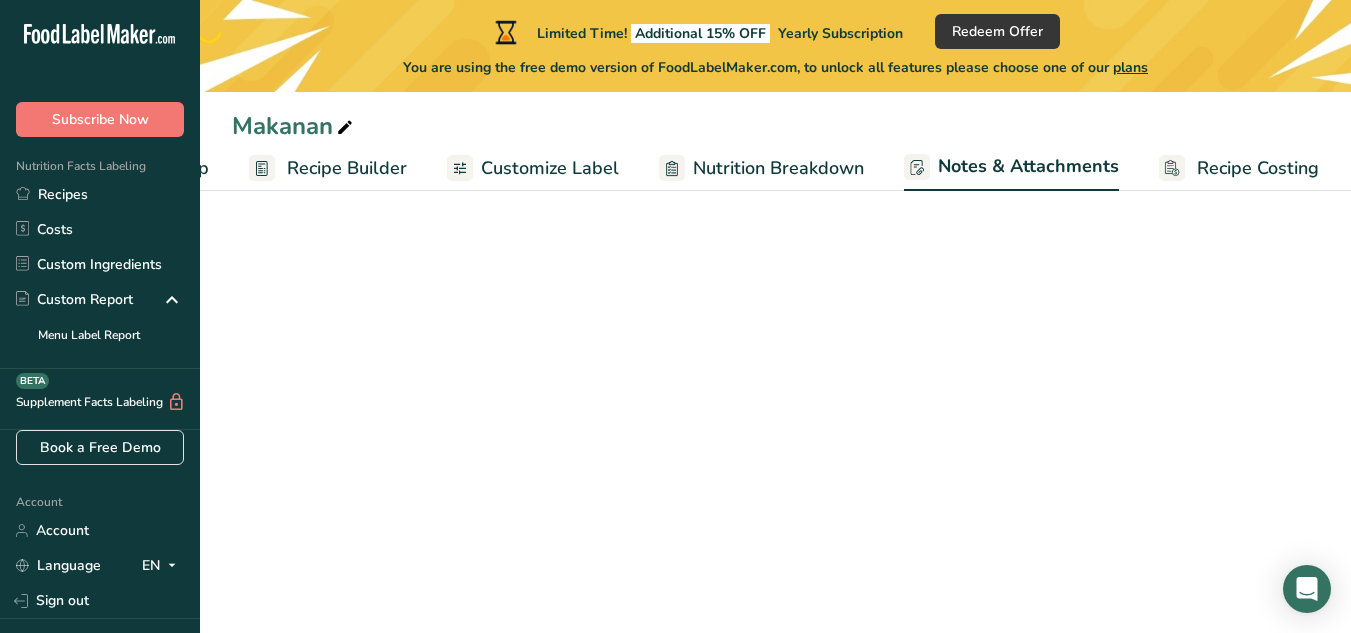 scroll, scrollTop: 0, scrollLeft: 0, axis: both 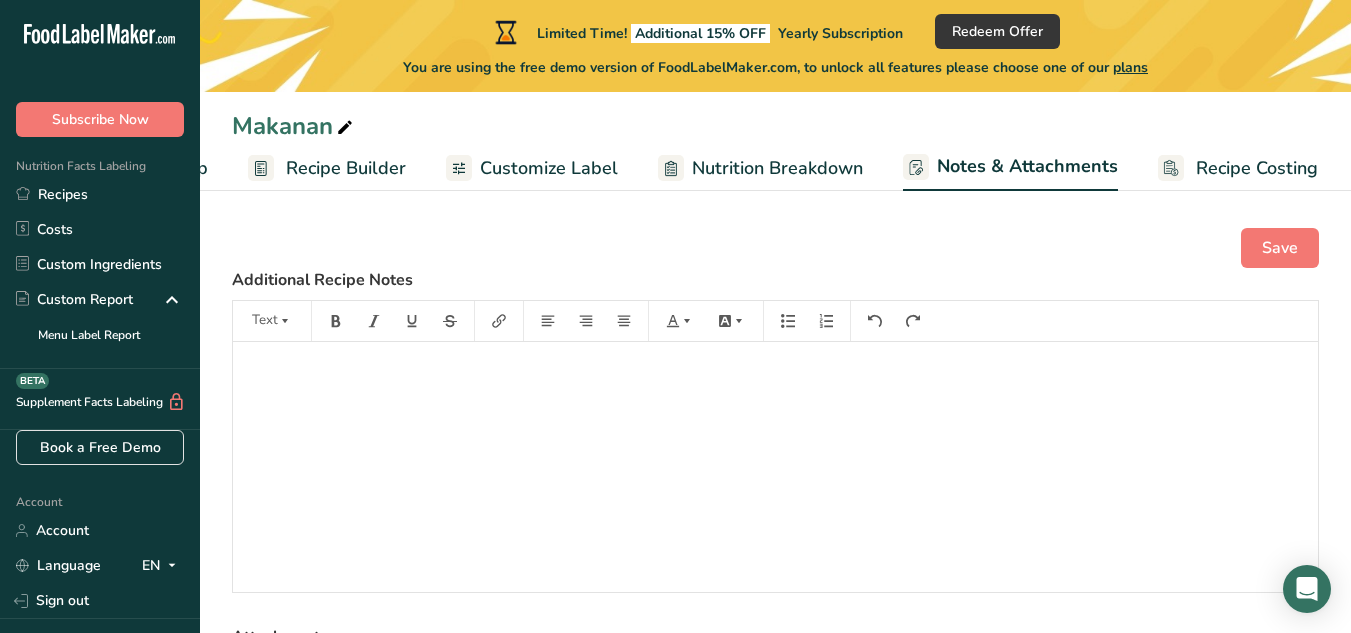 click on "Nutrition Breakdown" at bounding box center (777, 168) 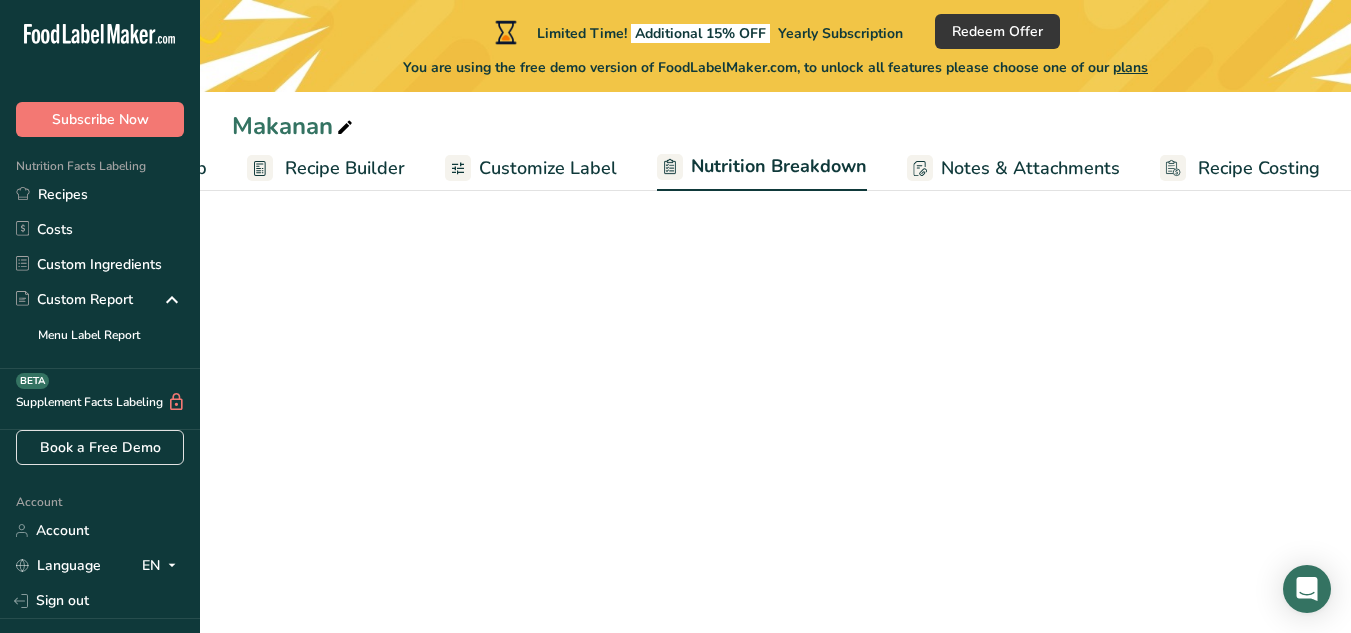 select on "Calories" 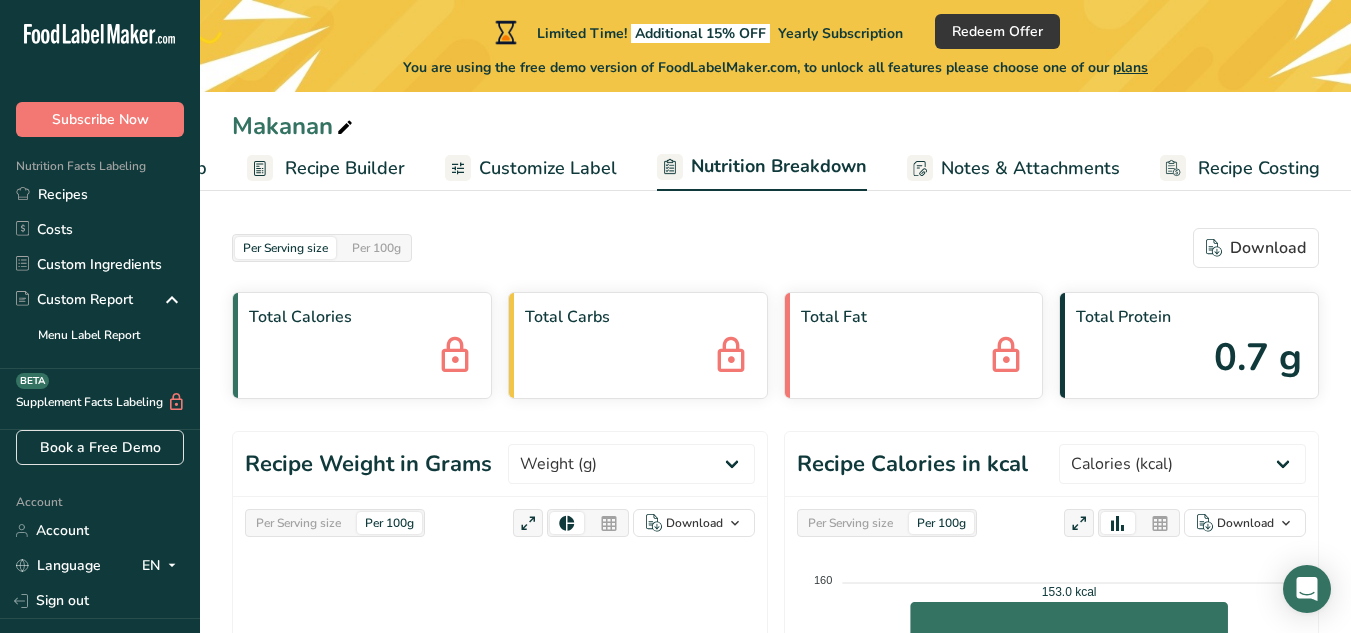 click on "Customize Label" at bounding box center [548, 168] 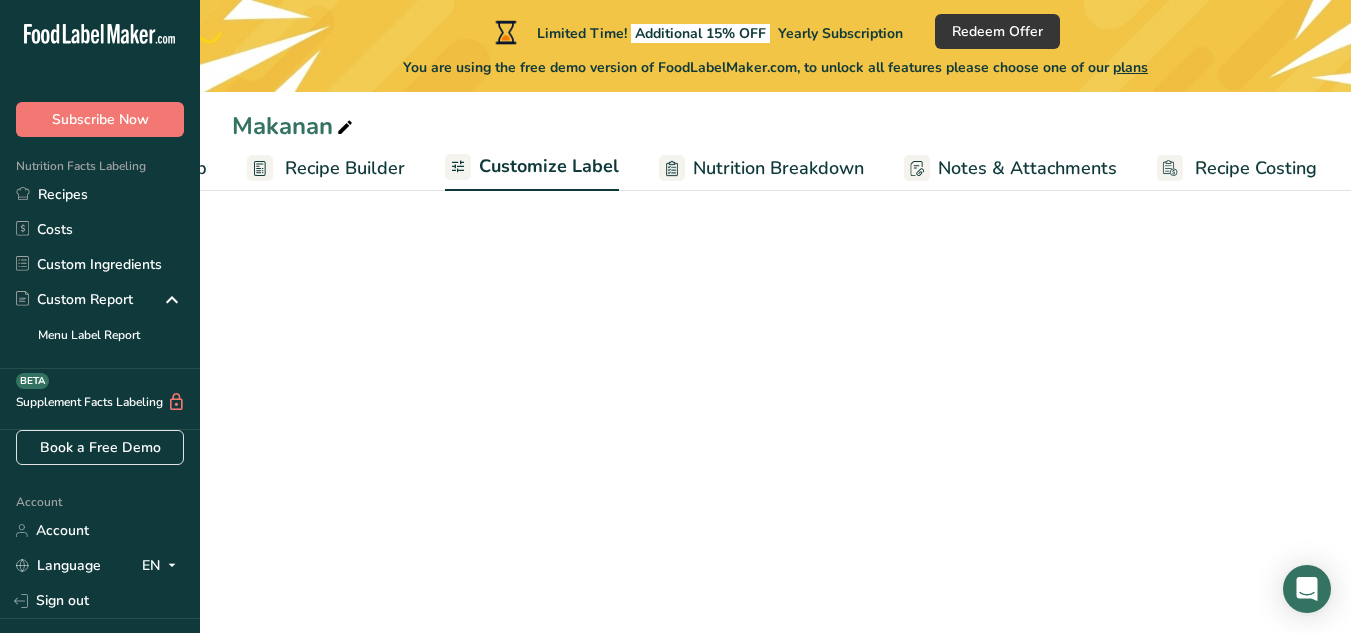 scroll, scrollTop: 0, scrollLeft: 170, axis: horizontal 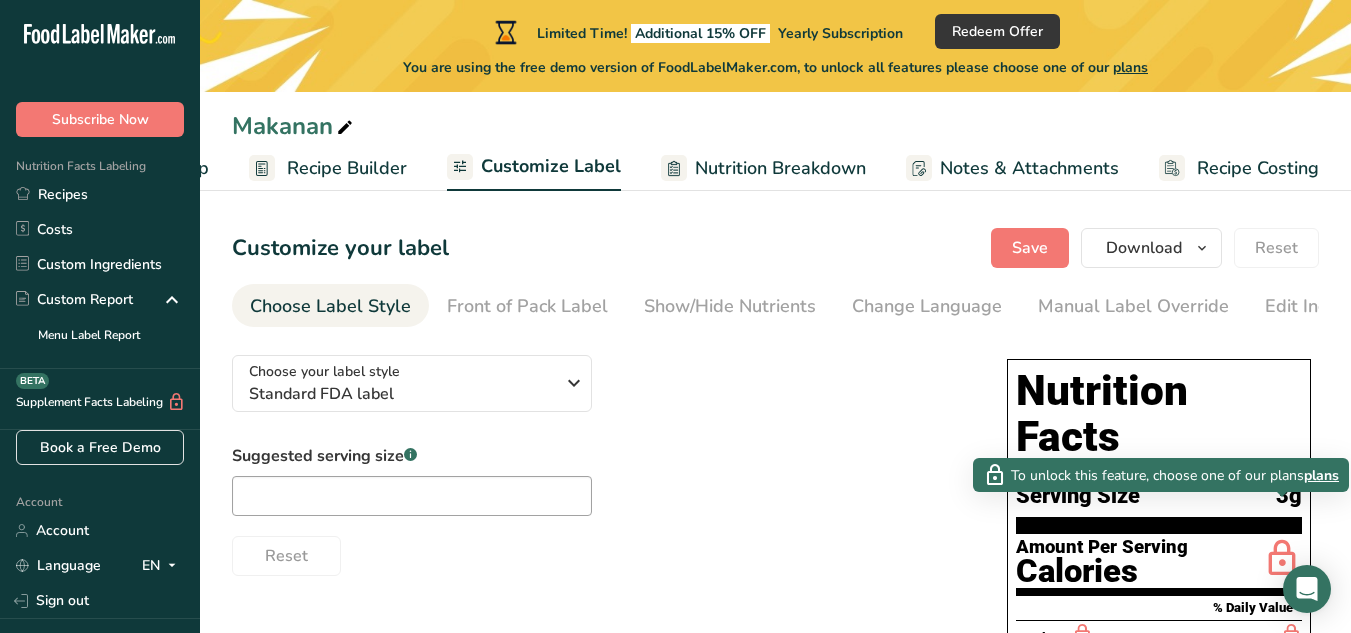 click at bounding box center [1282, 559] 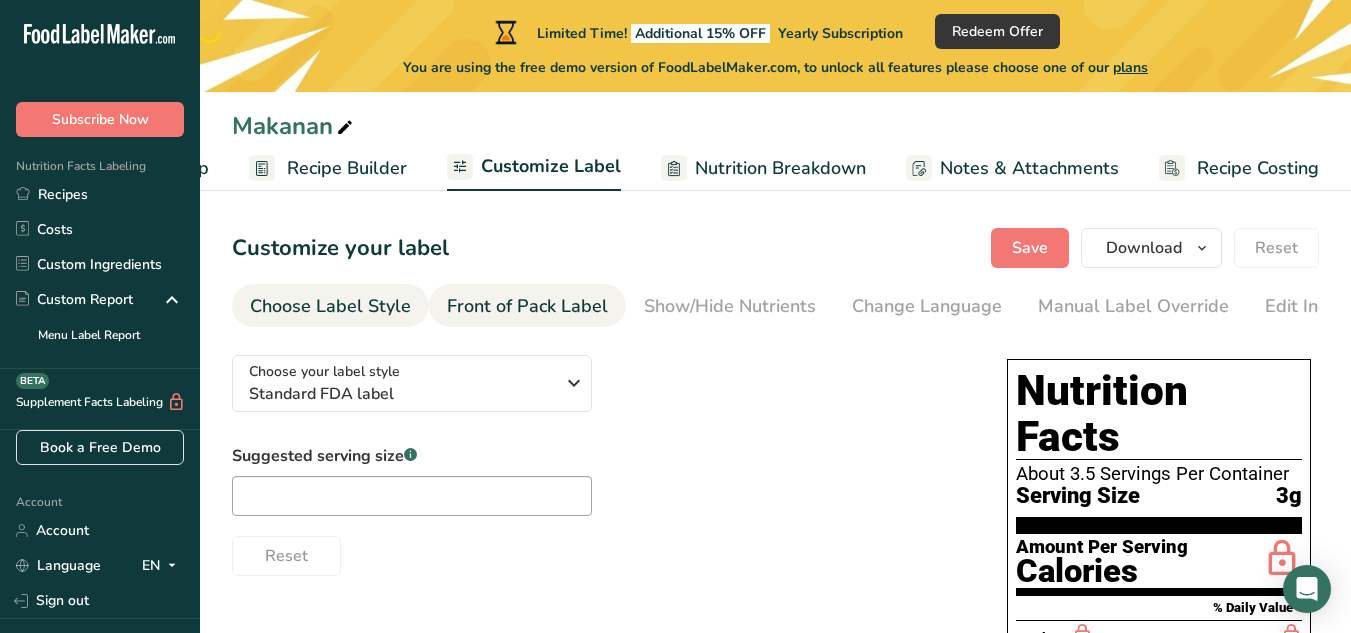 click on "Front of Pack Label" at bounding box center (527, 306) 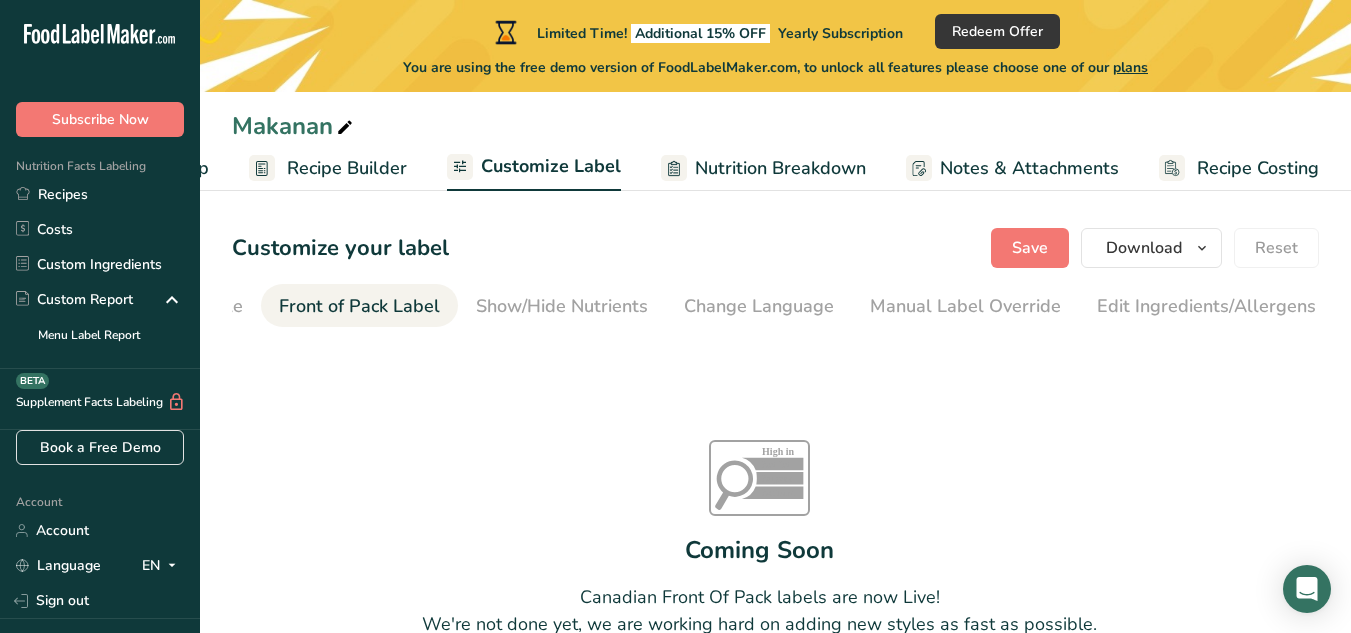 scroll, scrollTop: 0, scrollLeft: 194, axis: horizontal 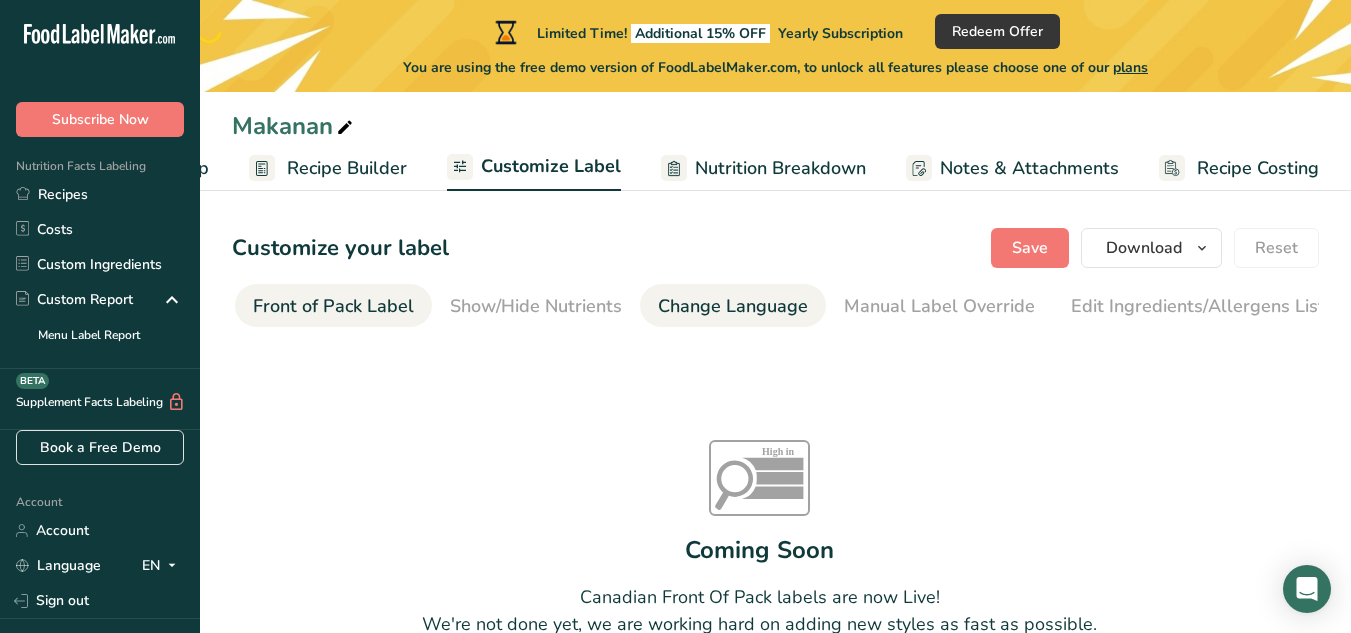 click on "Change Language" at bounding box center [733, 306] 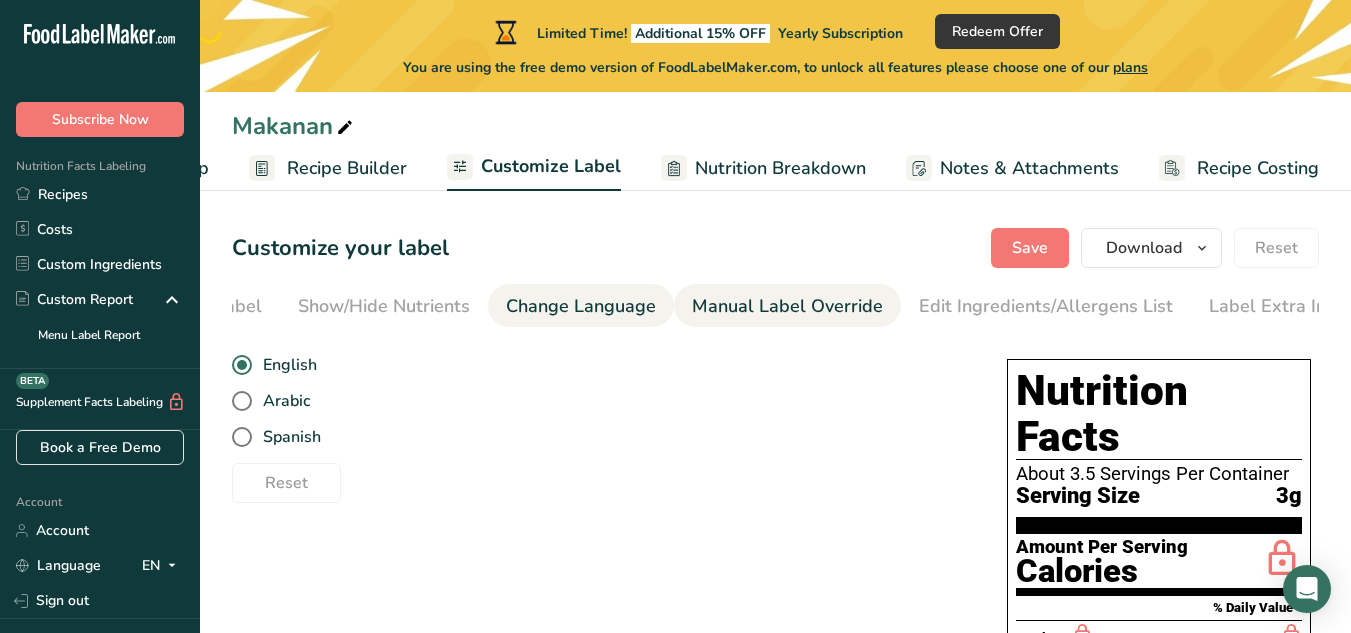 scroll, scrollTop: 0, scrollLeft: 366, axis: horizontal 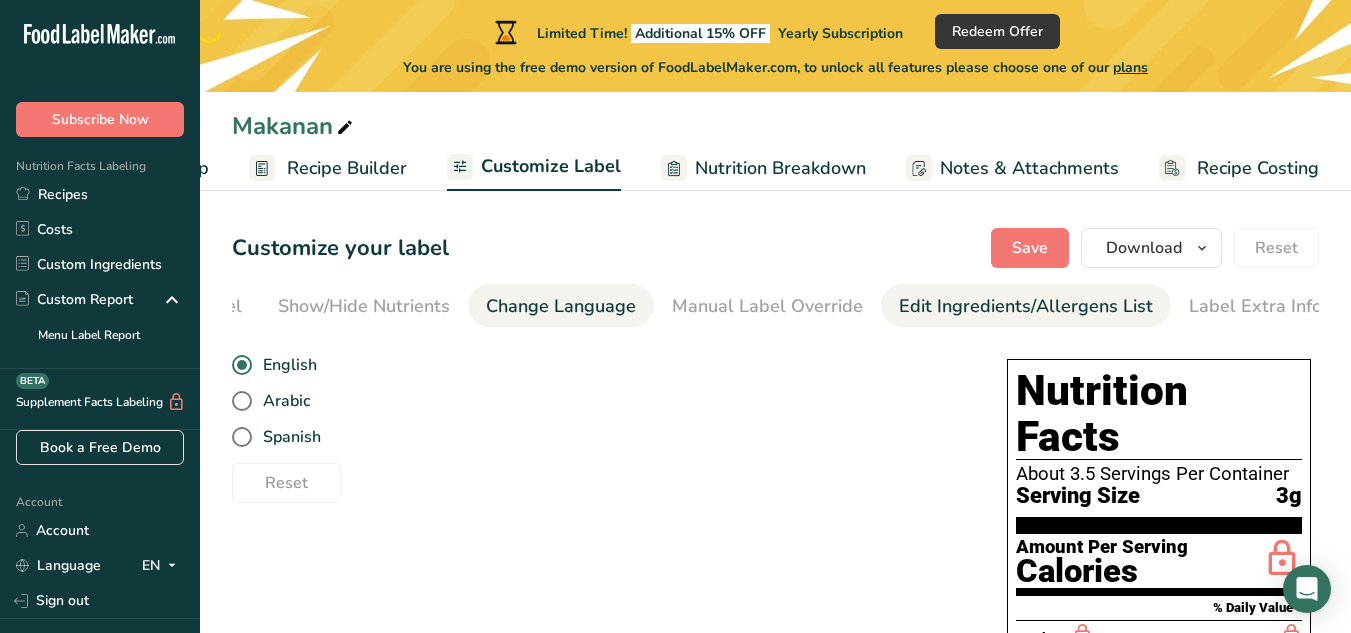 click on "Edit Ingredients/Allergens List" at bounding box center [1026, 306] 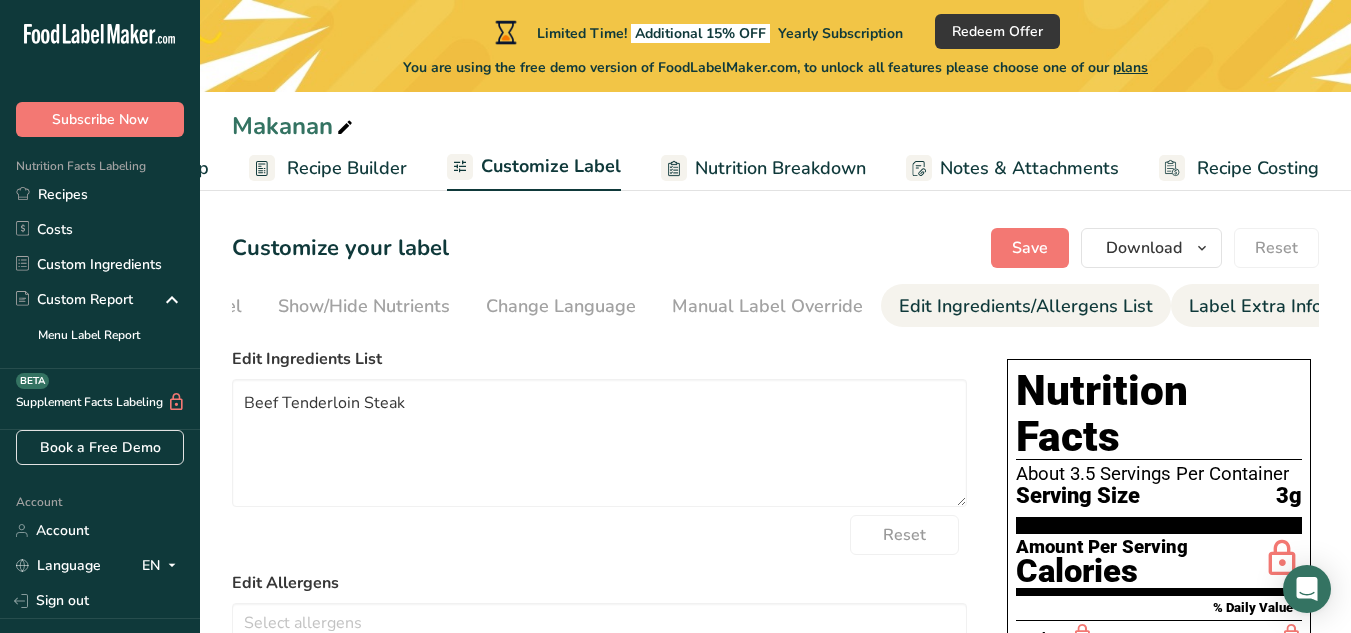 click on "Label Extra Info" at bounding box center [1255, 306] 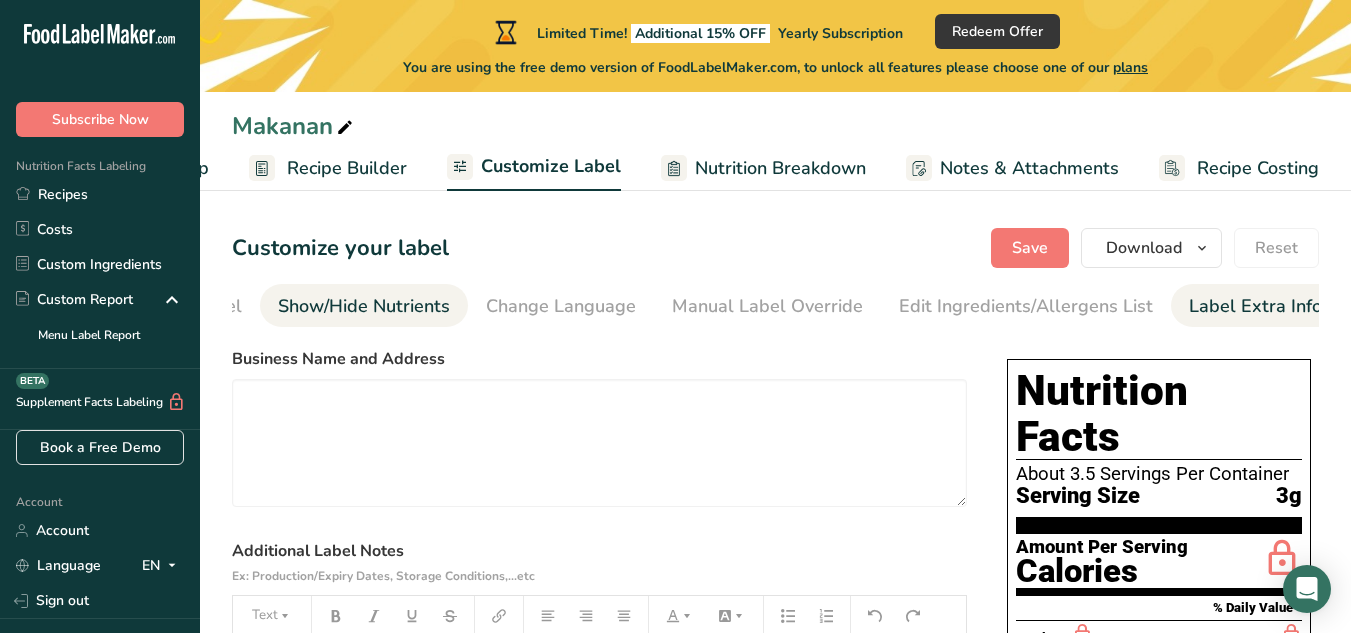 click on "Show/Hide Nutrients" at bounding box center [364, 306] 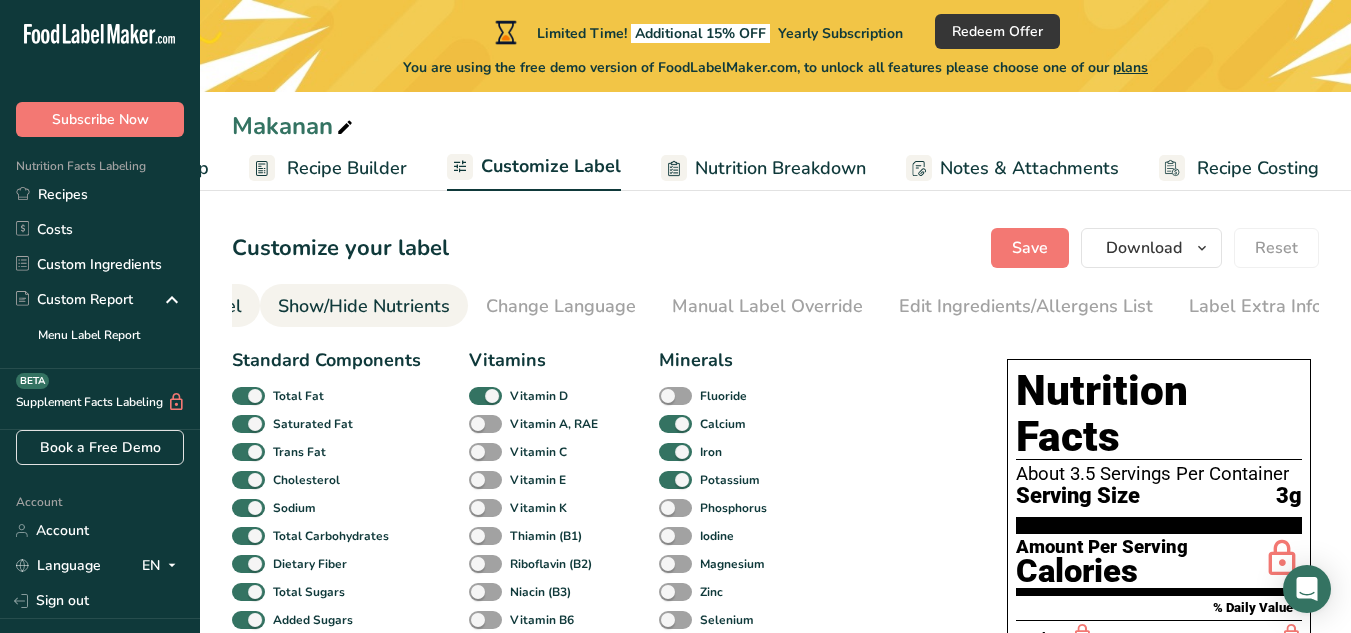 click on "Front of Pack Label" at bounding box center (161, 305) 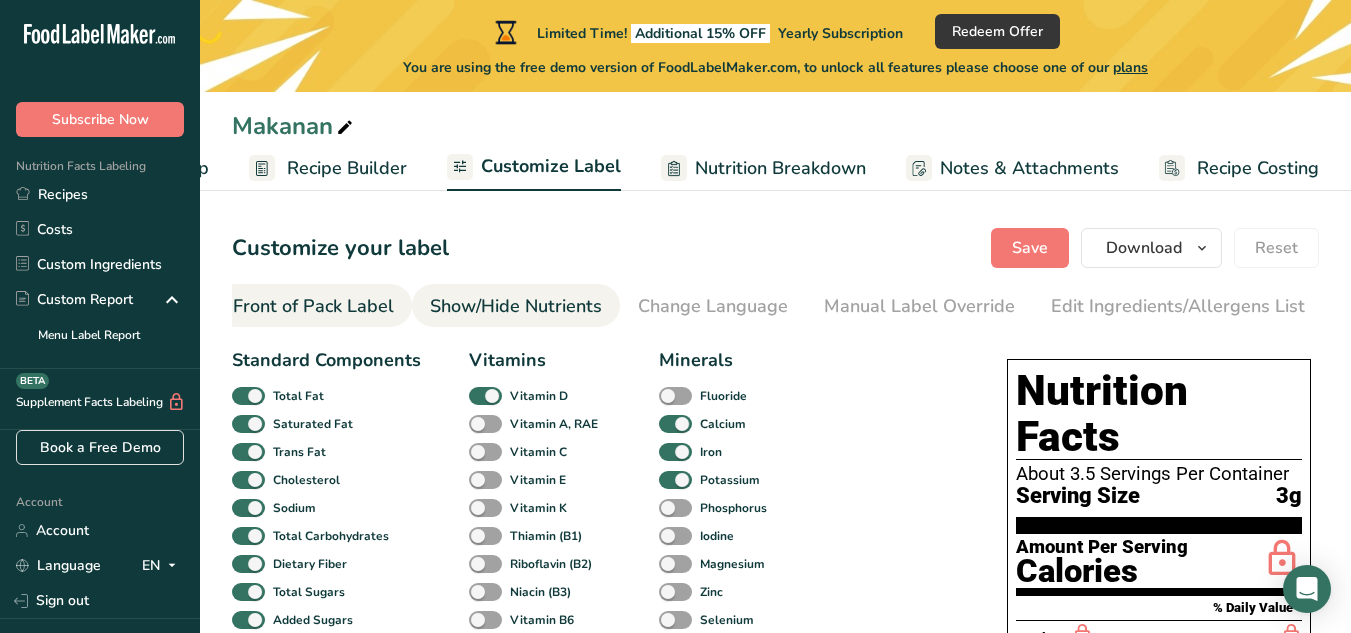 scroll, scrollTop: 0, scrollLeft: 194, axis: horizontal 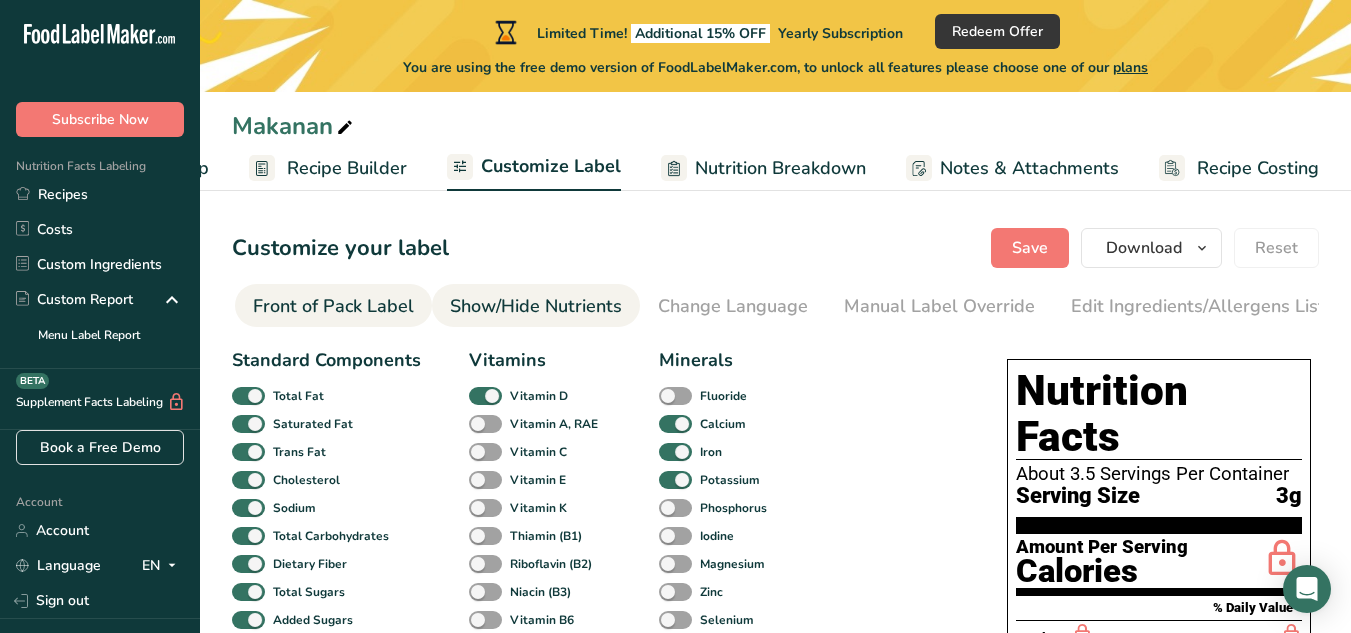 click on "Front of Pack Label" at bounding box center [333, 306] 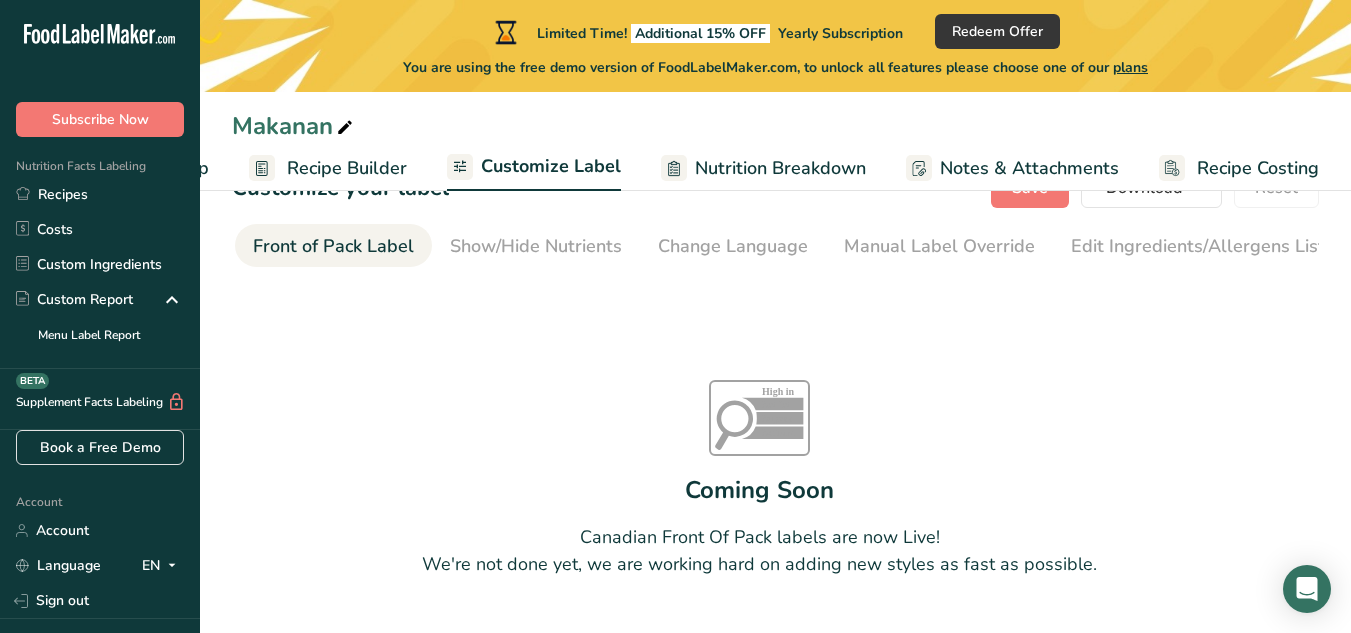 scroll, scrollTop: 0, scrollLeft: 0, axis: both 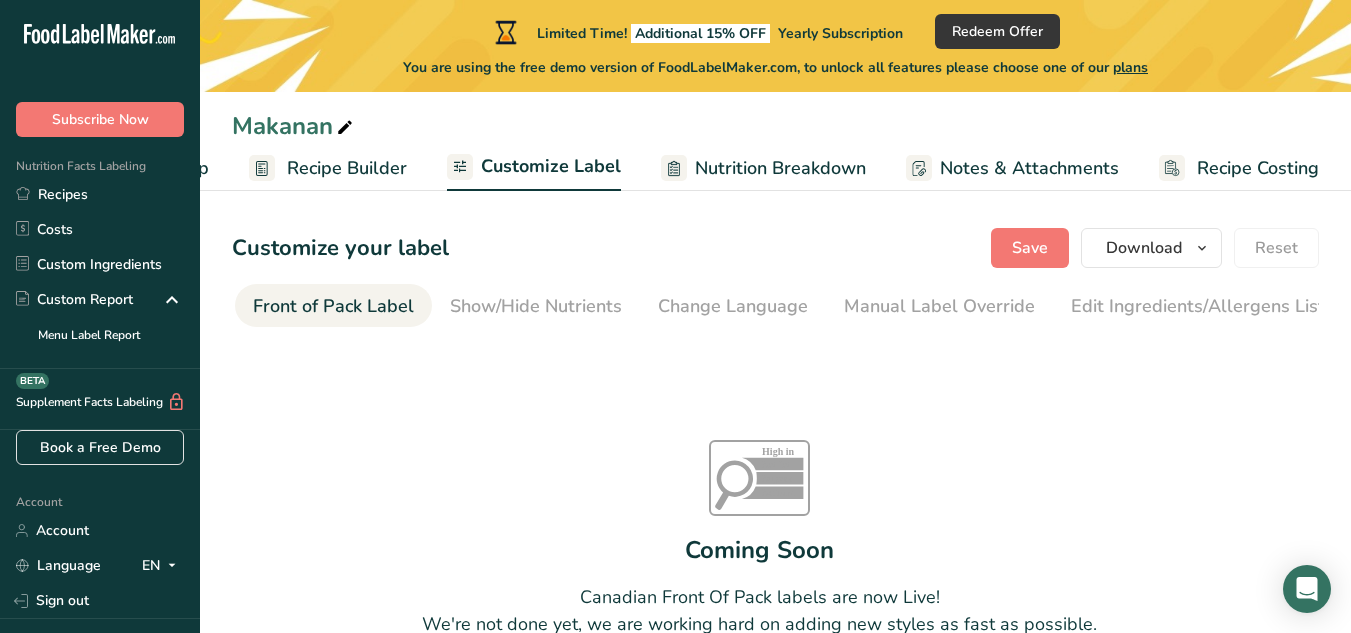 click on "Front of Pack Label" at bounding box center [333, 306] 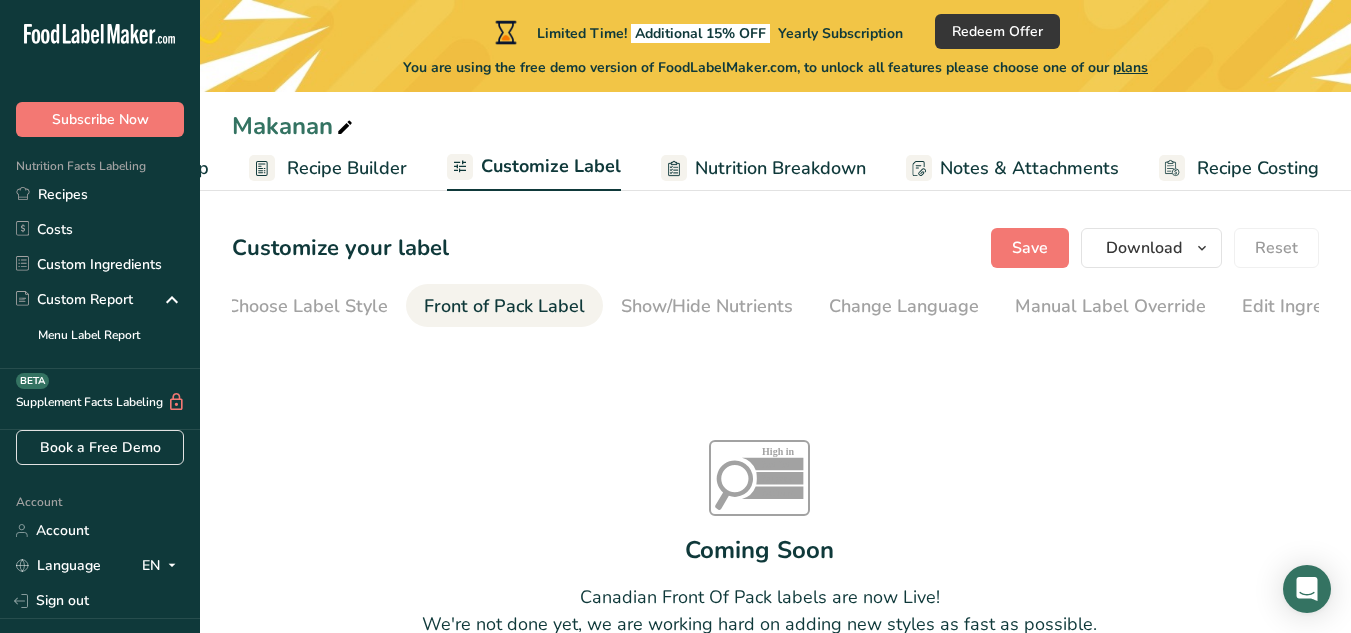 scroll, scrollTop: 0, scrollLeft: 16, axis: horizontal 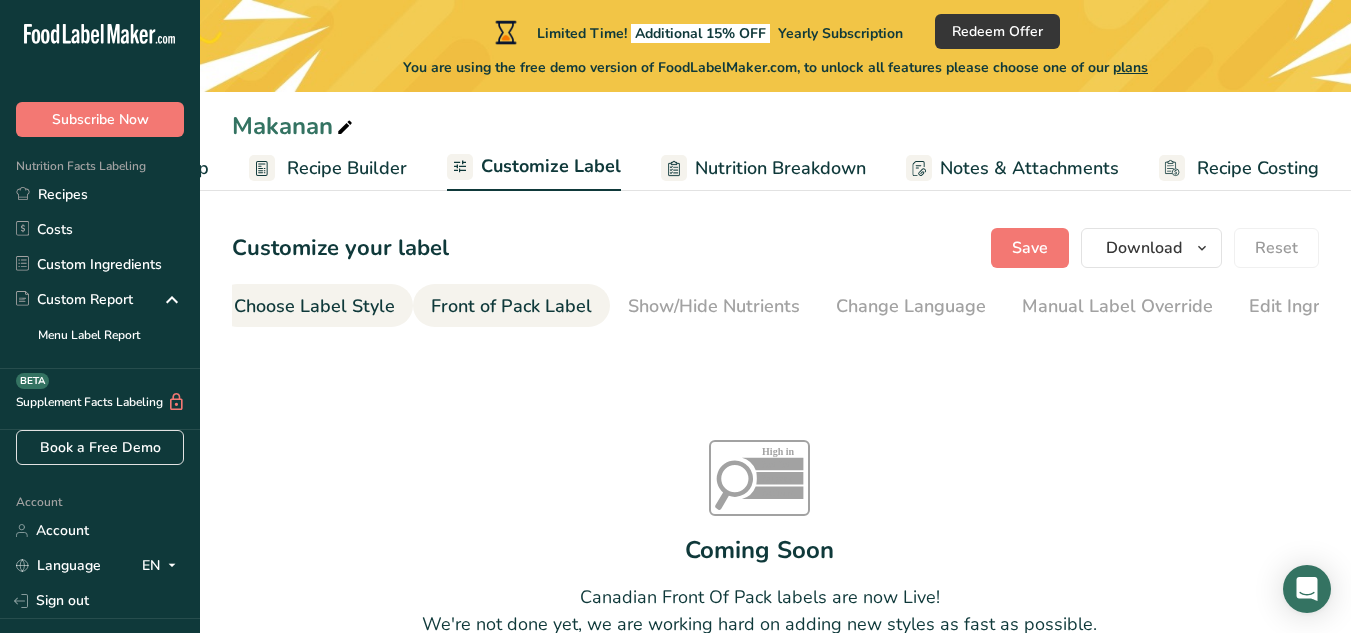 click on "Choose Label Style" at bounding box center (314, 306) 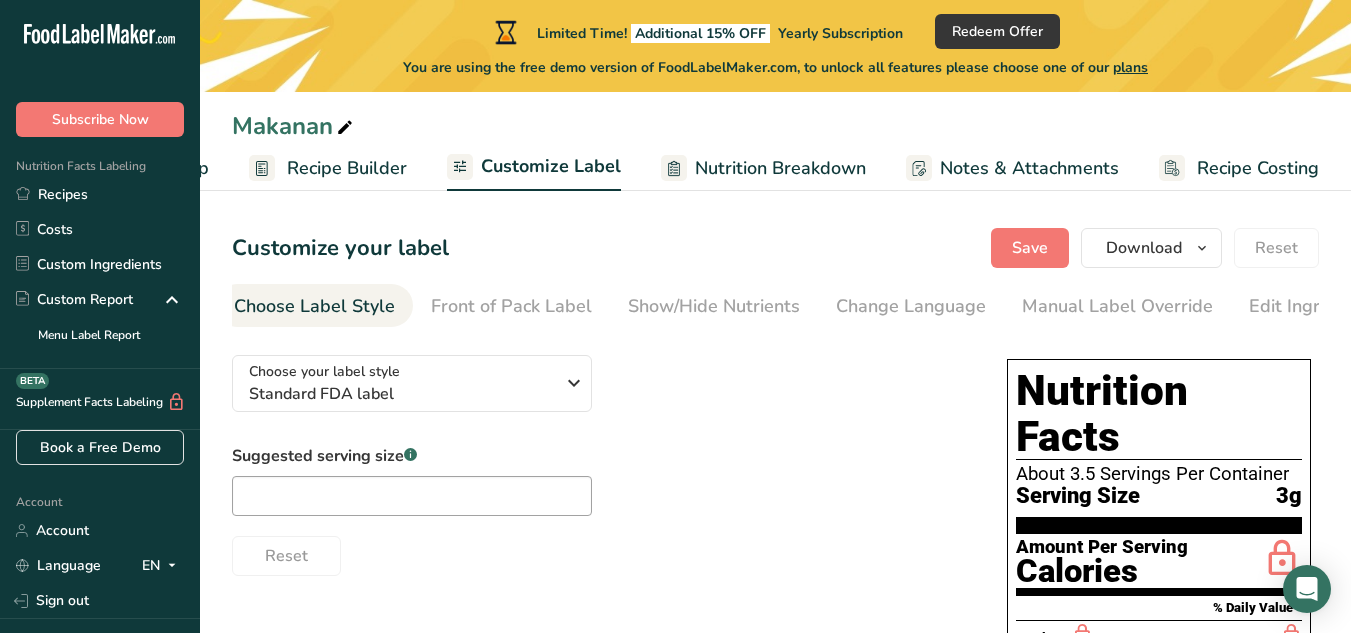 scroll, scrollTop: 0, scrollLeft: 0, axis: both 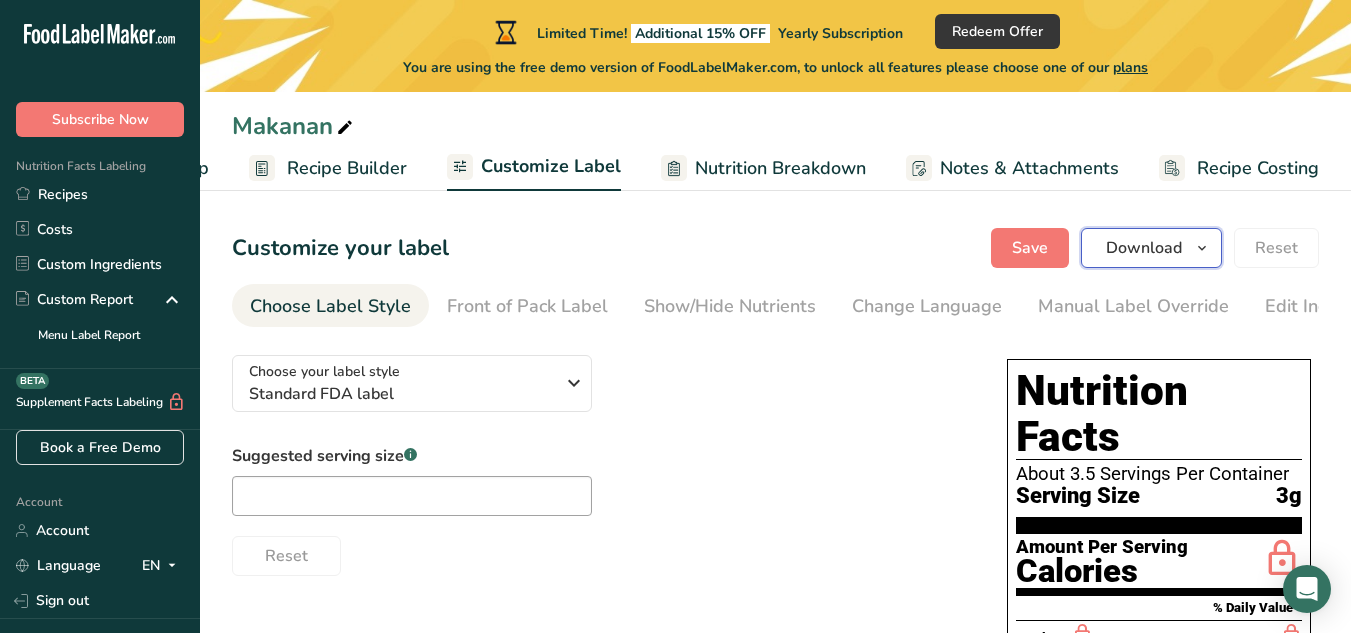 click on "Download" at bounding box center [1144, 248] 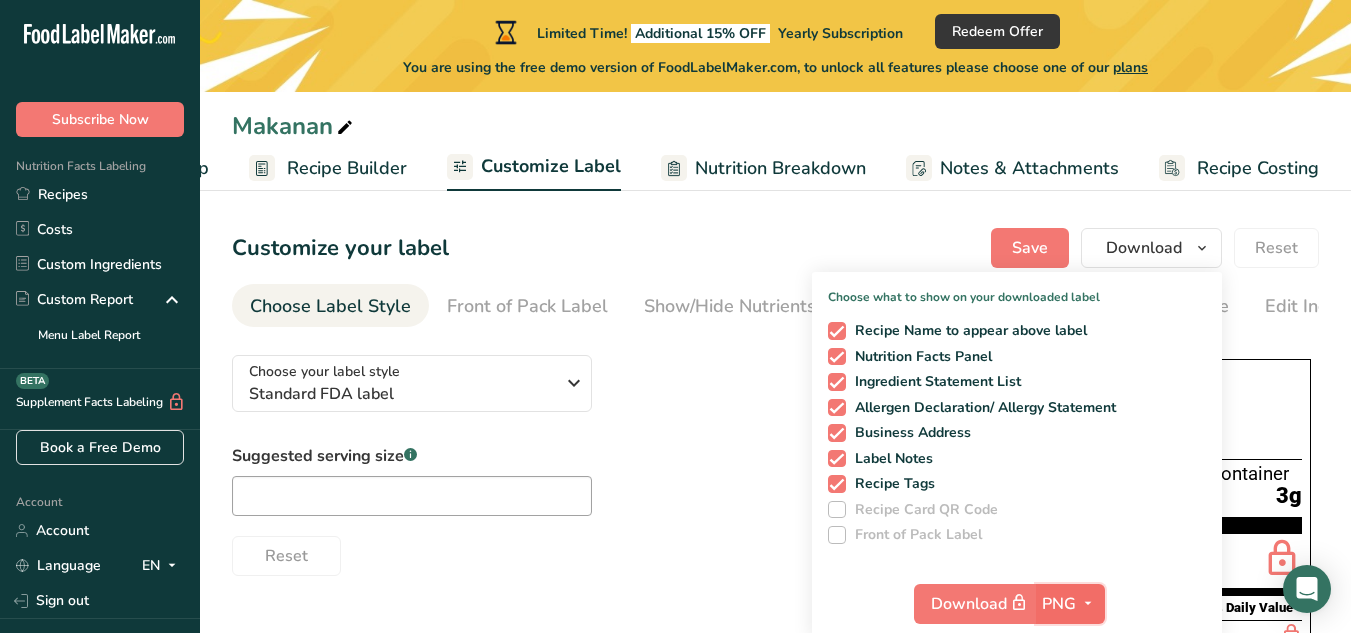 click at bounding box center [1088, 603] 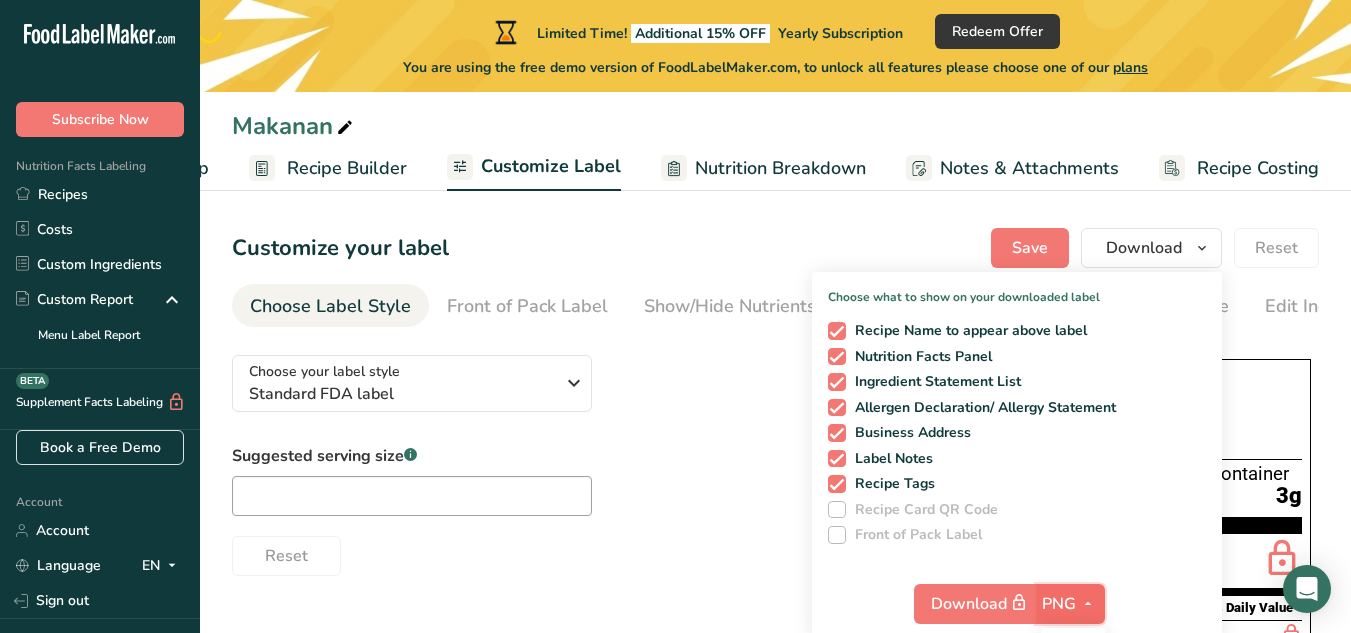 click on "PNG" at bounding box center (1059, 604) 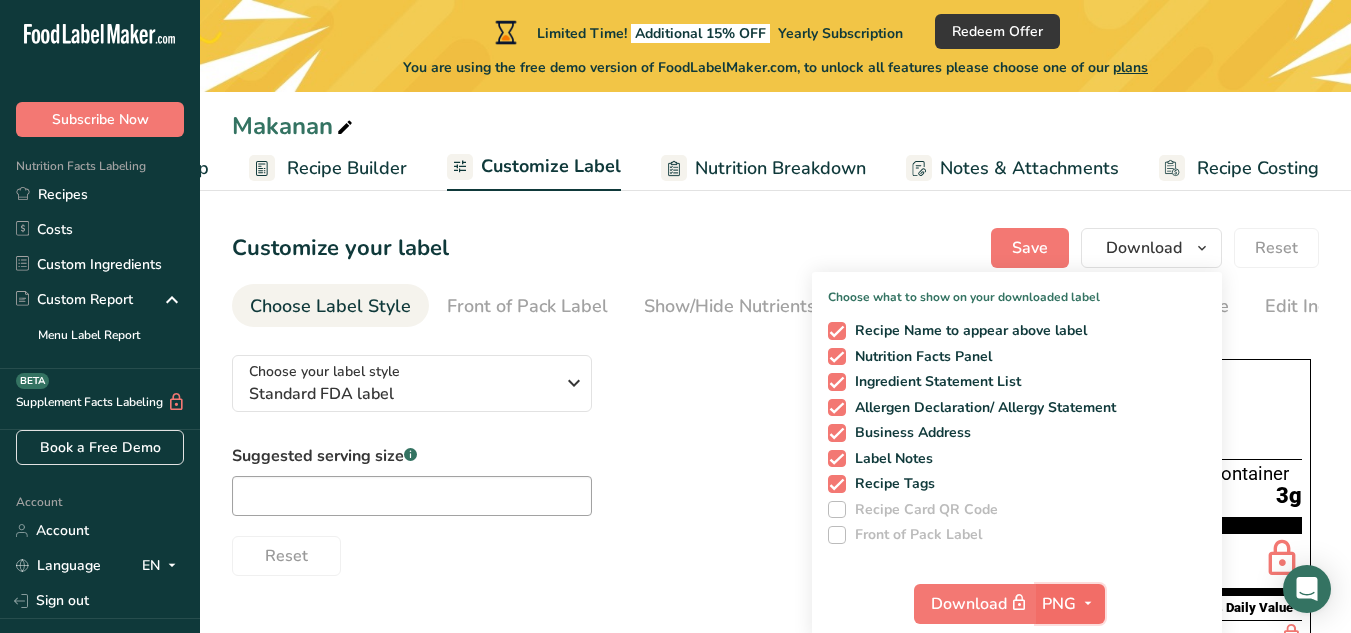 click at bounding box center [1088, 603] 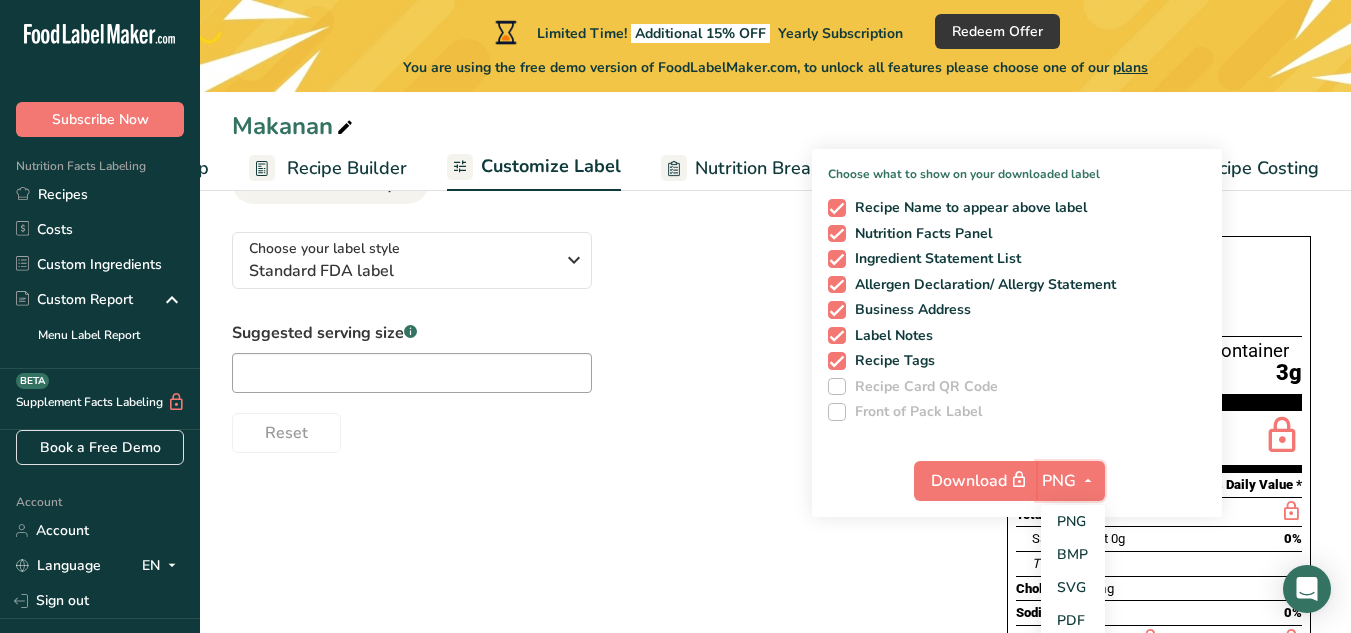 scroll, scrollTop: 300, scrollLeft: 0, axis: vertical 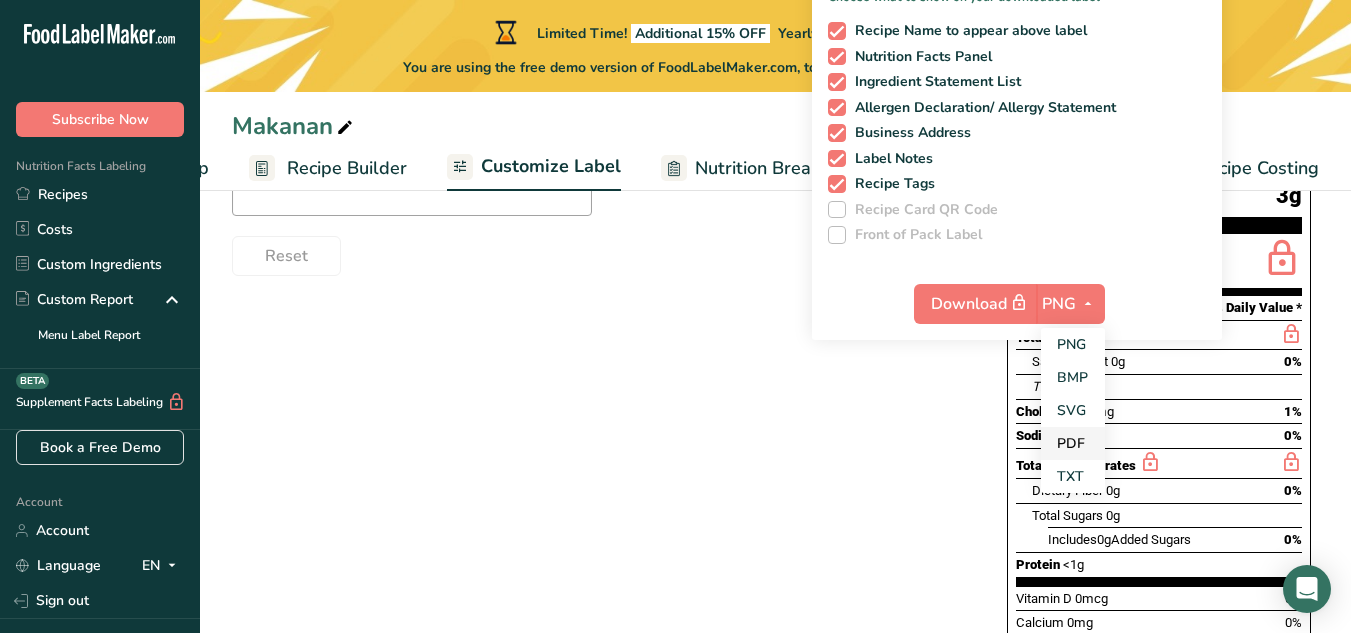 click on "PDF" at bounding box center (1073, 443) 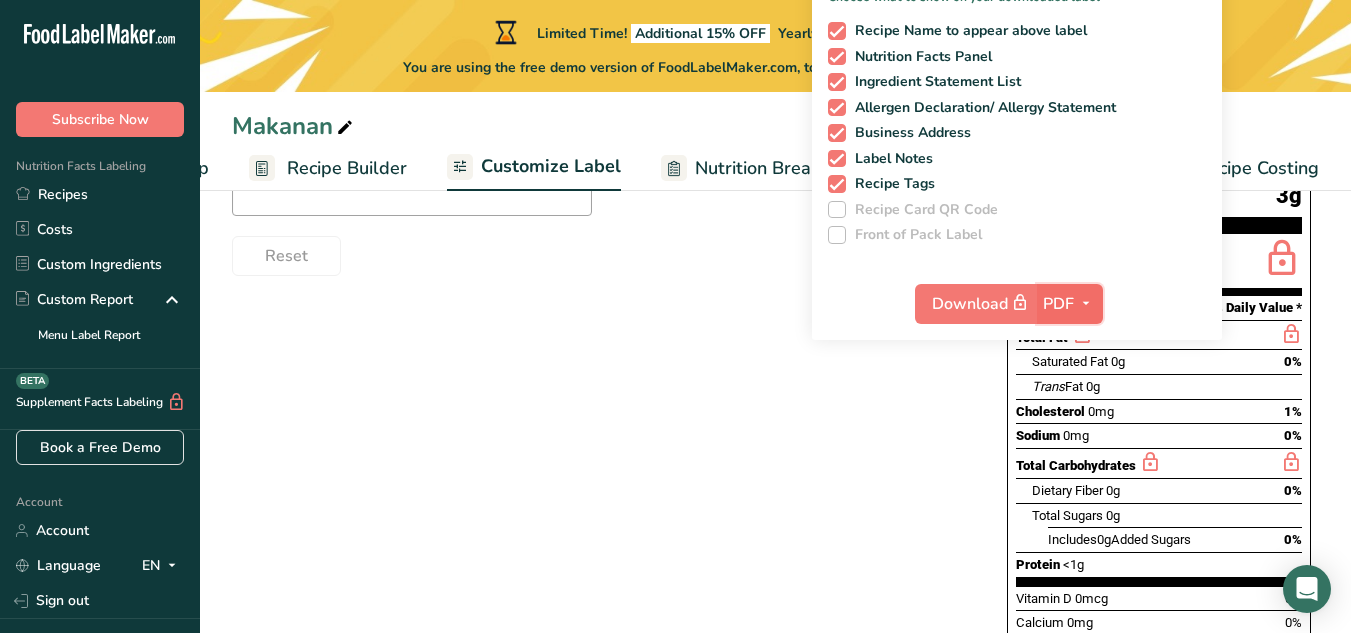 click at bounding box center [1086, 303] 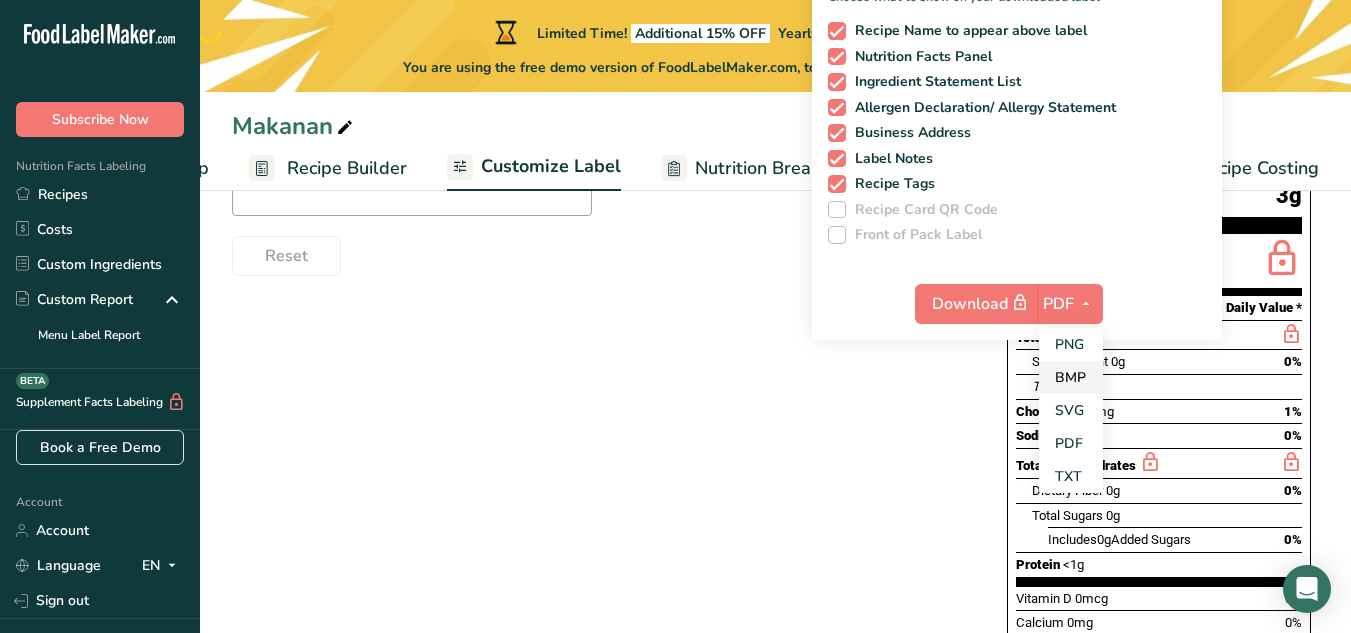 click on "BMP" at bounding box center [1071, 377] 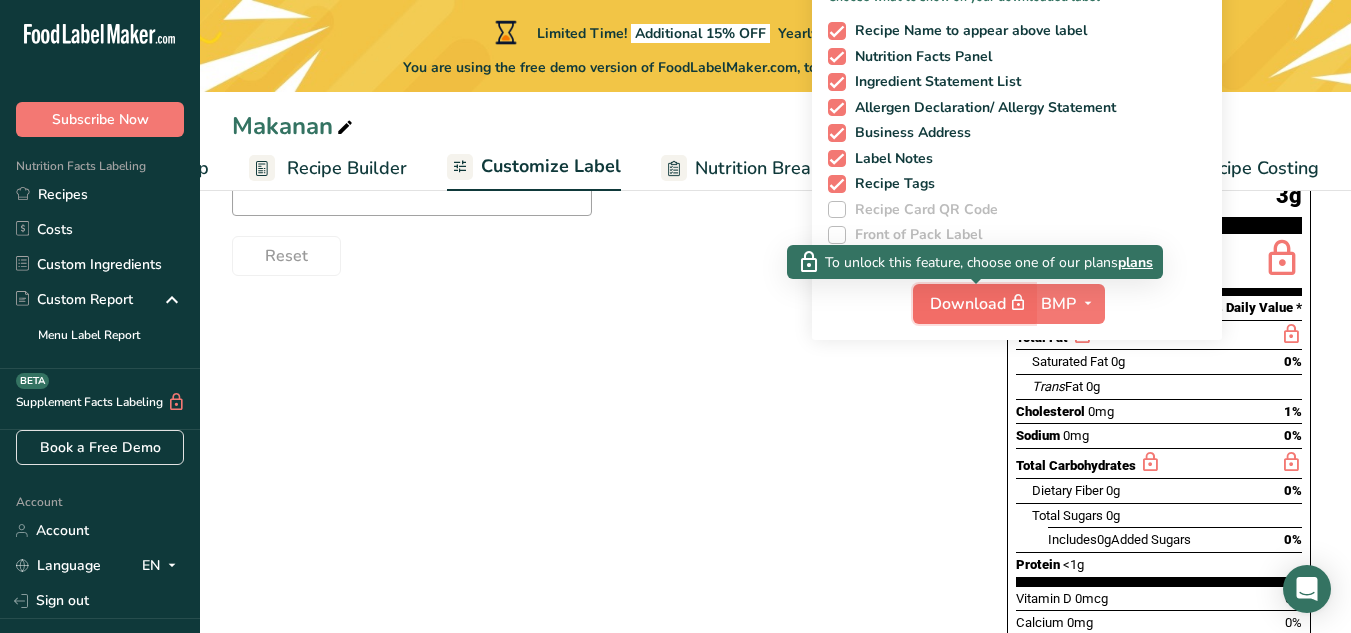click on "Download" at bounding box center [980, 303] 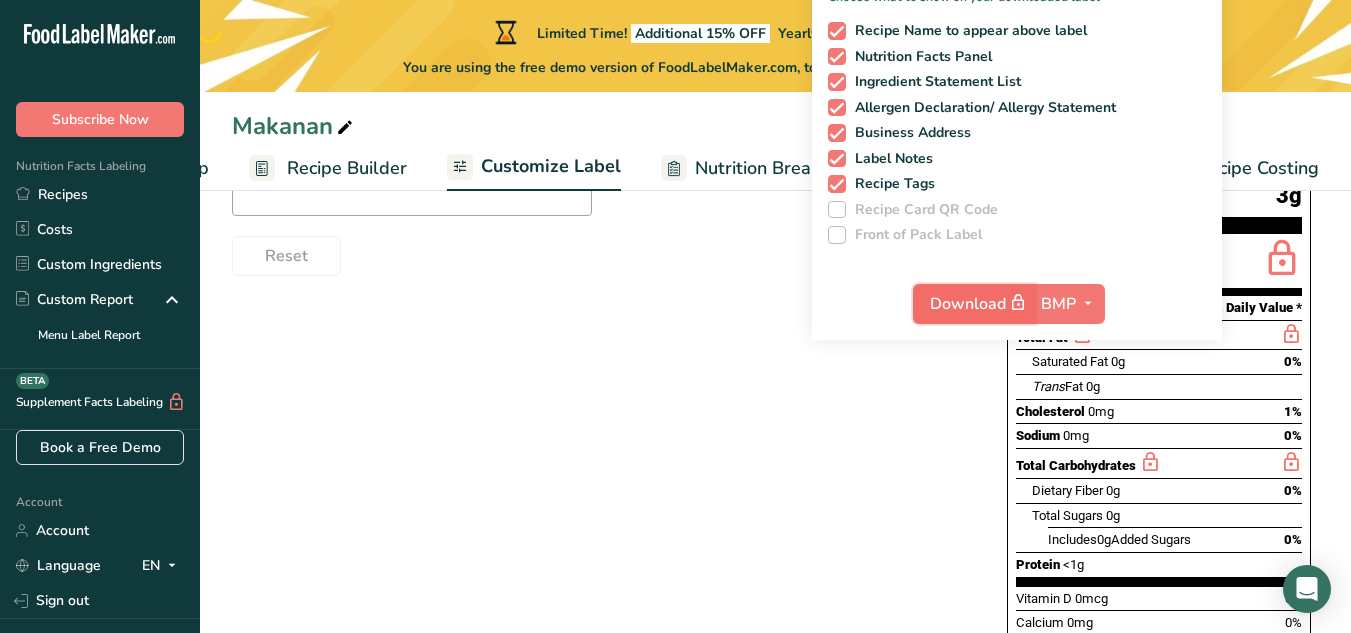 click on "Download" at bounding box center [980, 303] 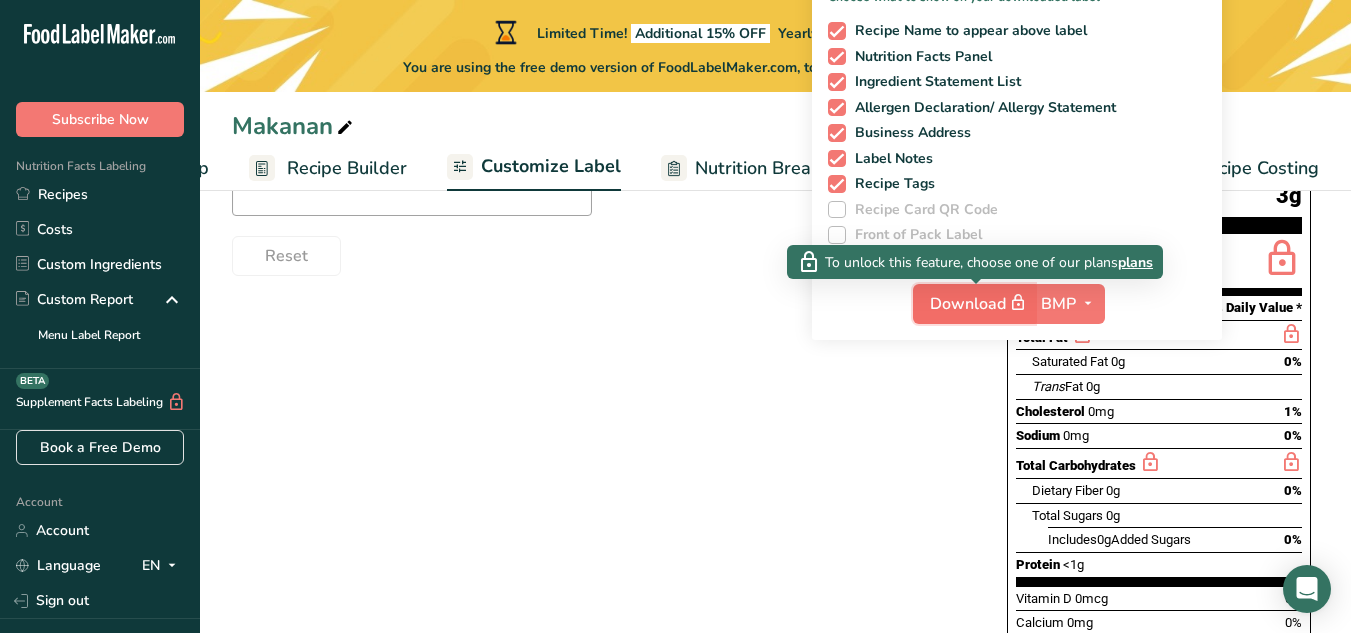click on "Download" at bounding box center (980, 303) 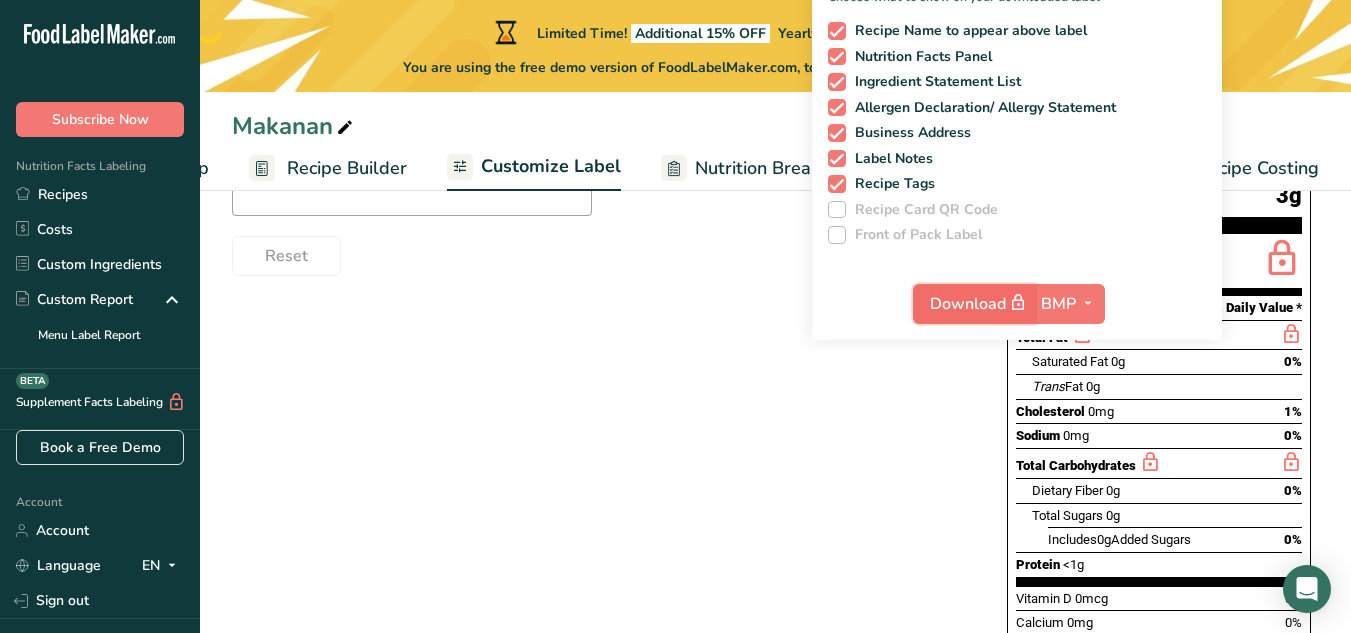 click on "Download" at bounding box center [980, 303] 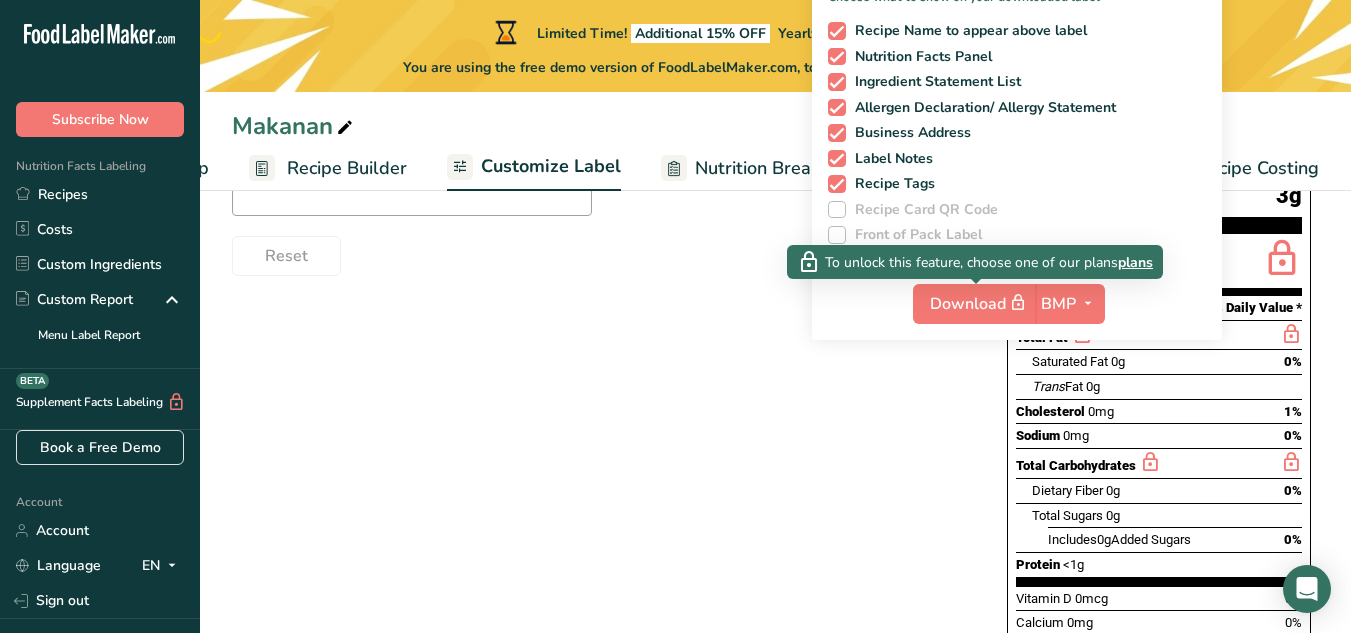 click on "To unlock this feature, choose one of our plans" at bounding box center [971, 262] 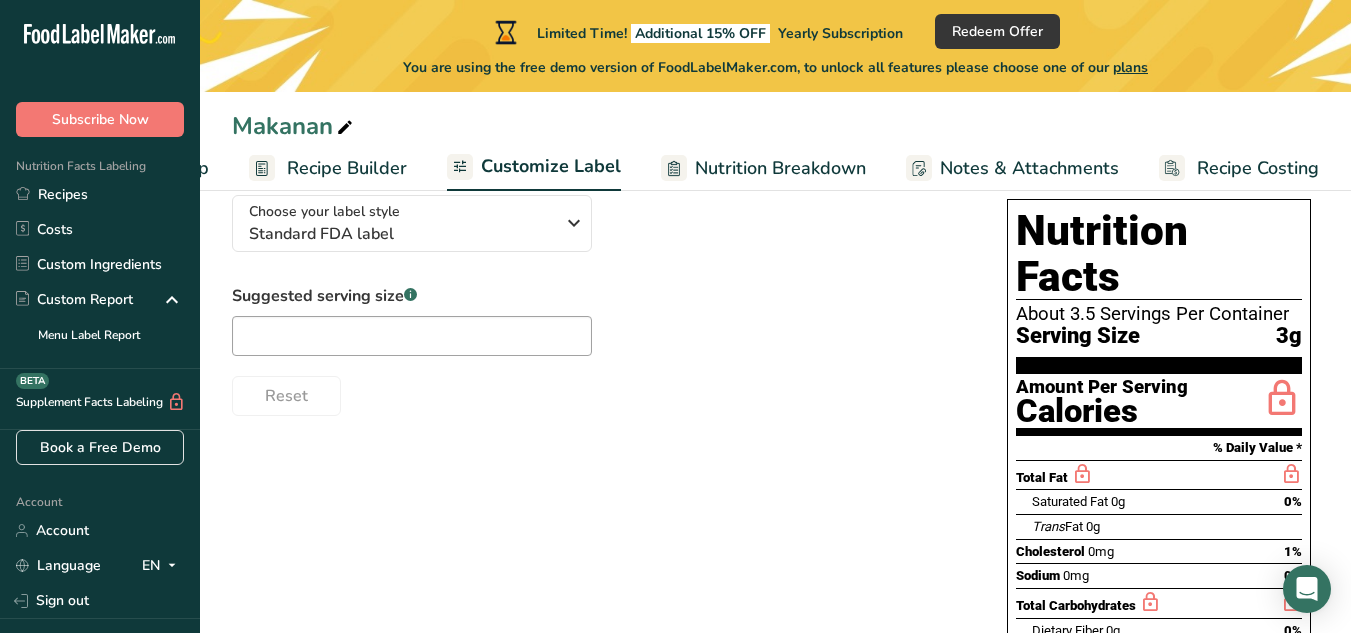scroll, scrollTop: 0, scrollLeft: 0, axis: both 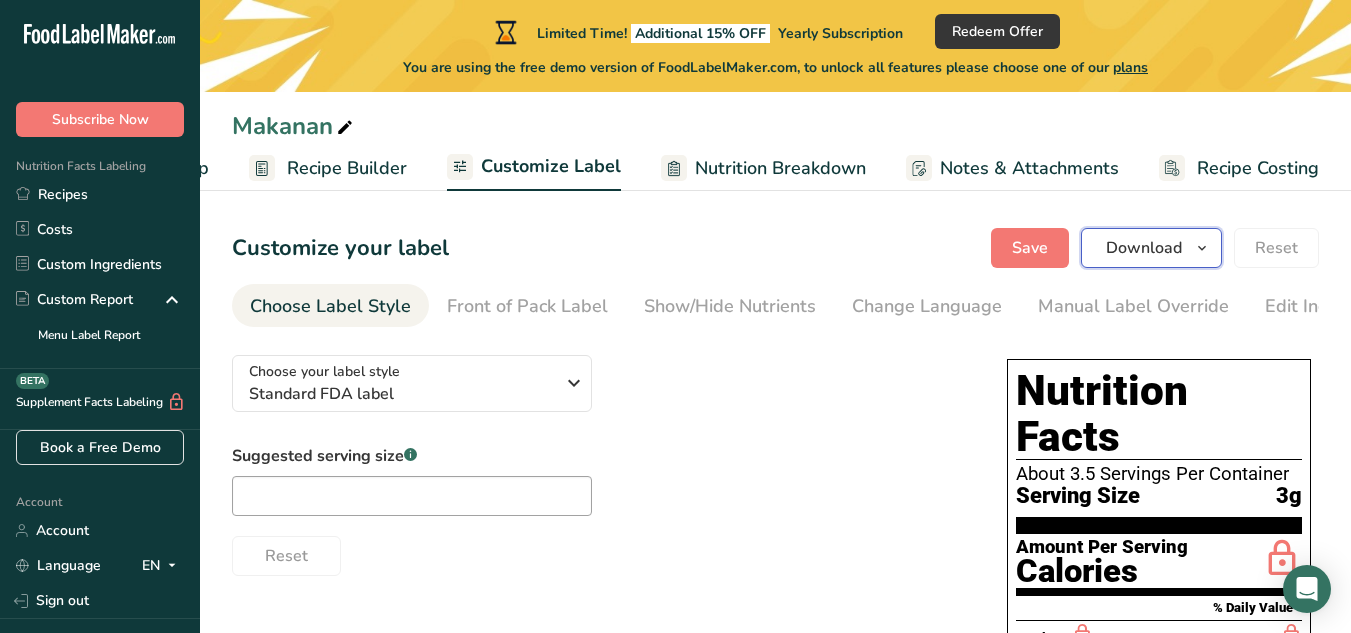 click on "Download" at bounding box center [1151, 248] 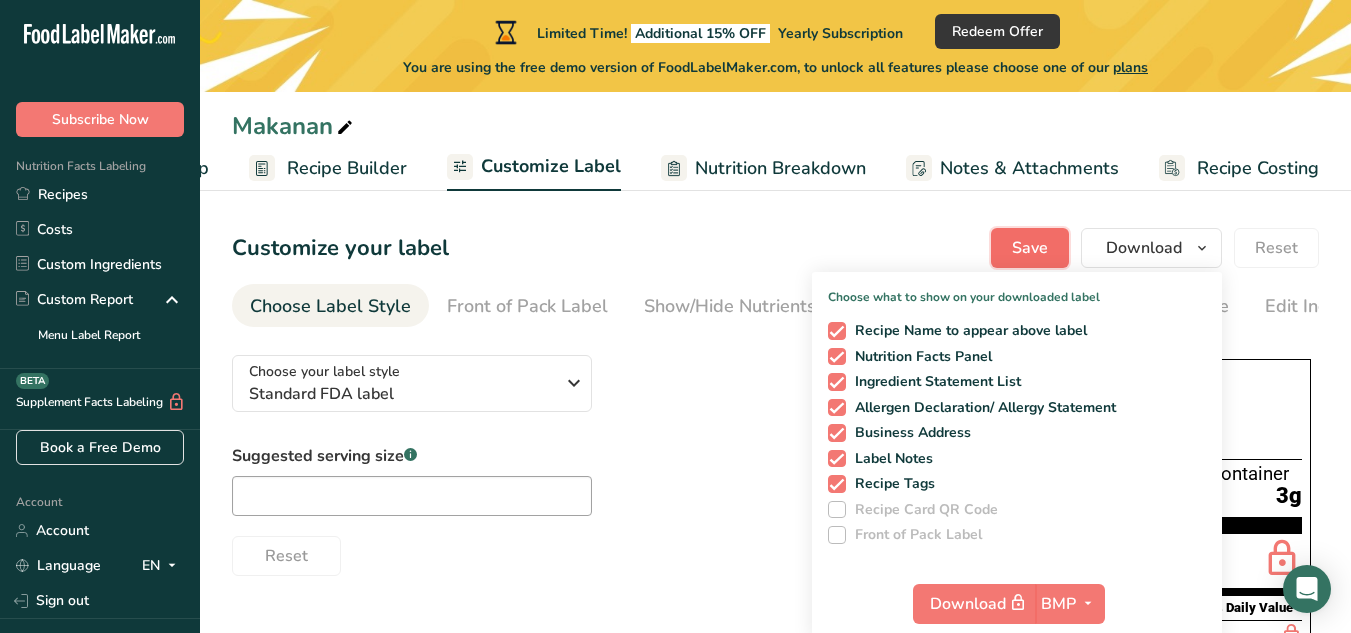 click on "Save" at bounding box center [1030, 248] 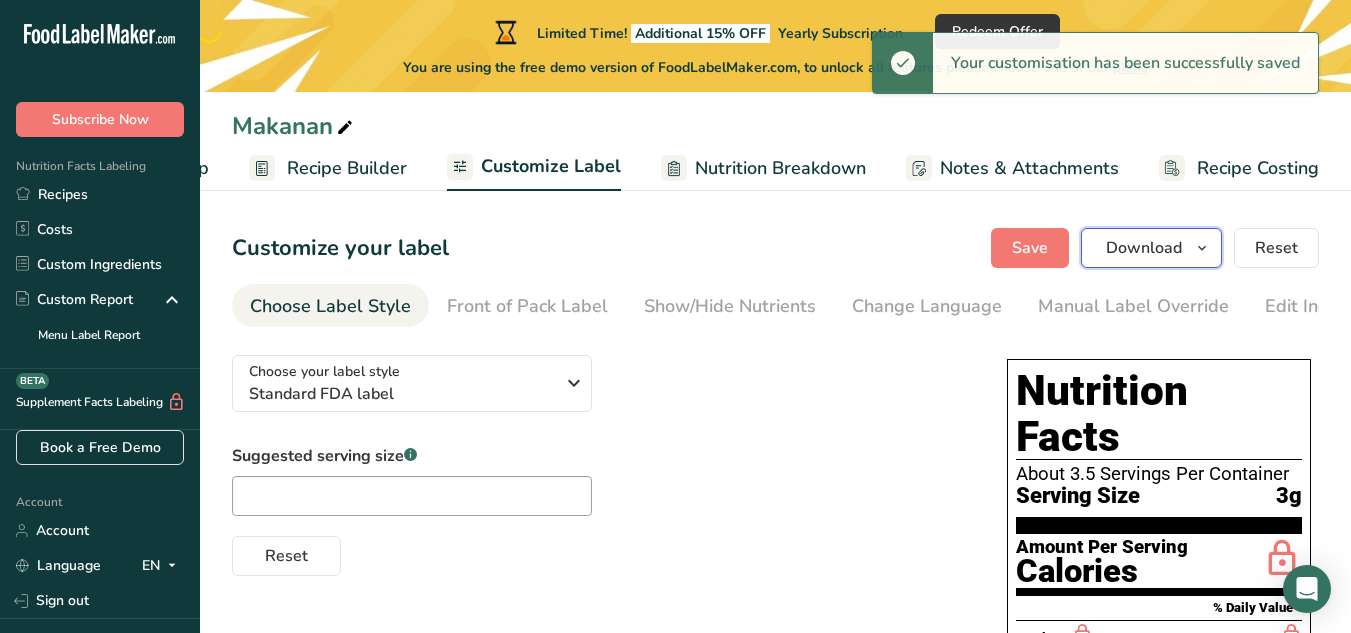 click on "Download" at bounding box center [1151, 248] 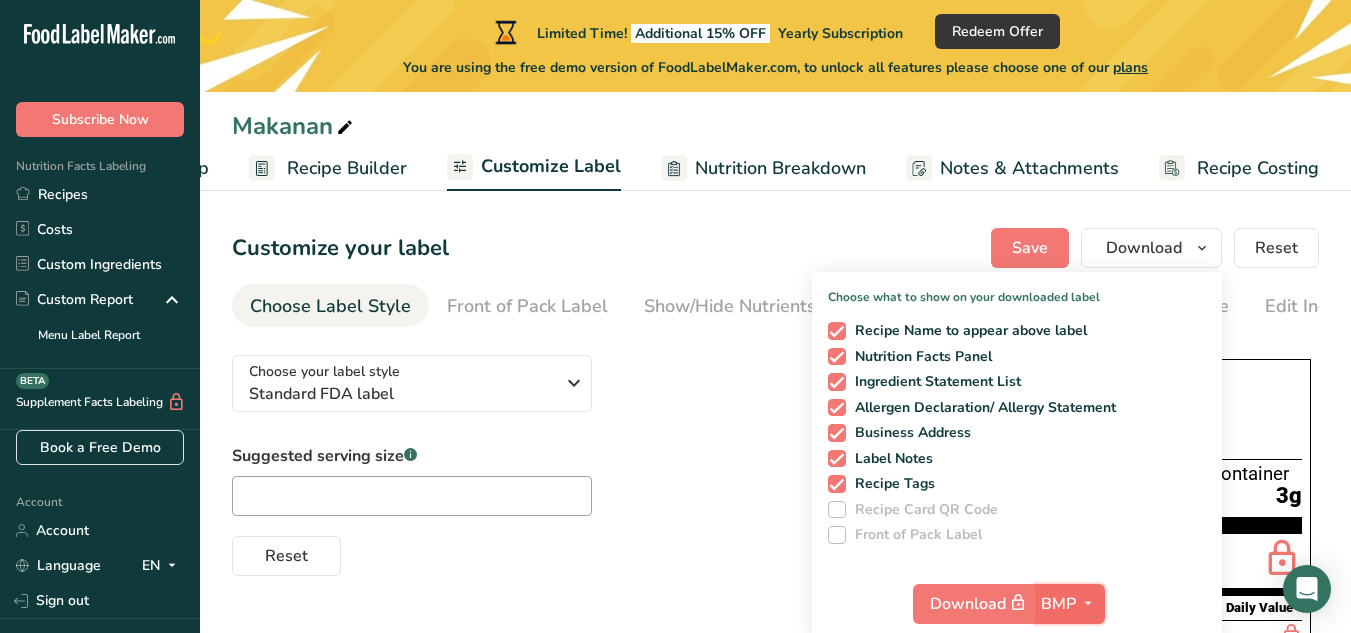 click at bounding box center [1088, 604] 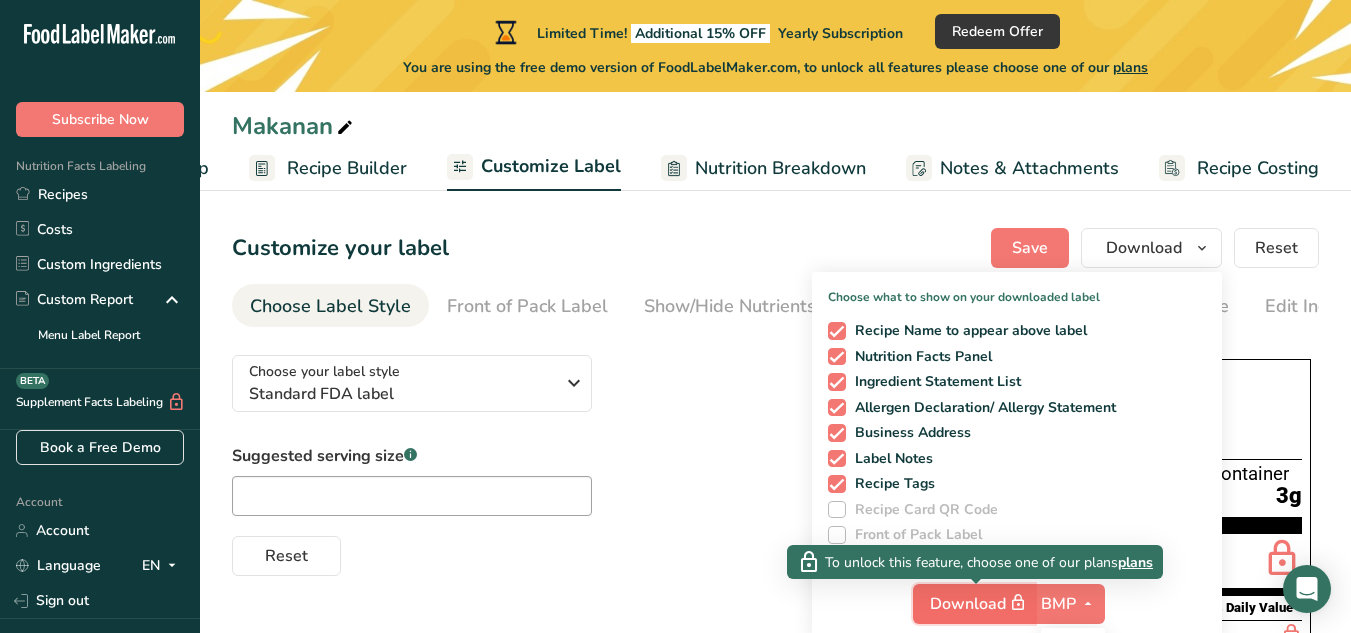 click on "Download" at bounding box center (980, 603) 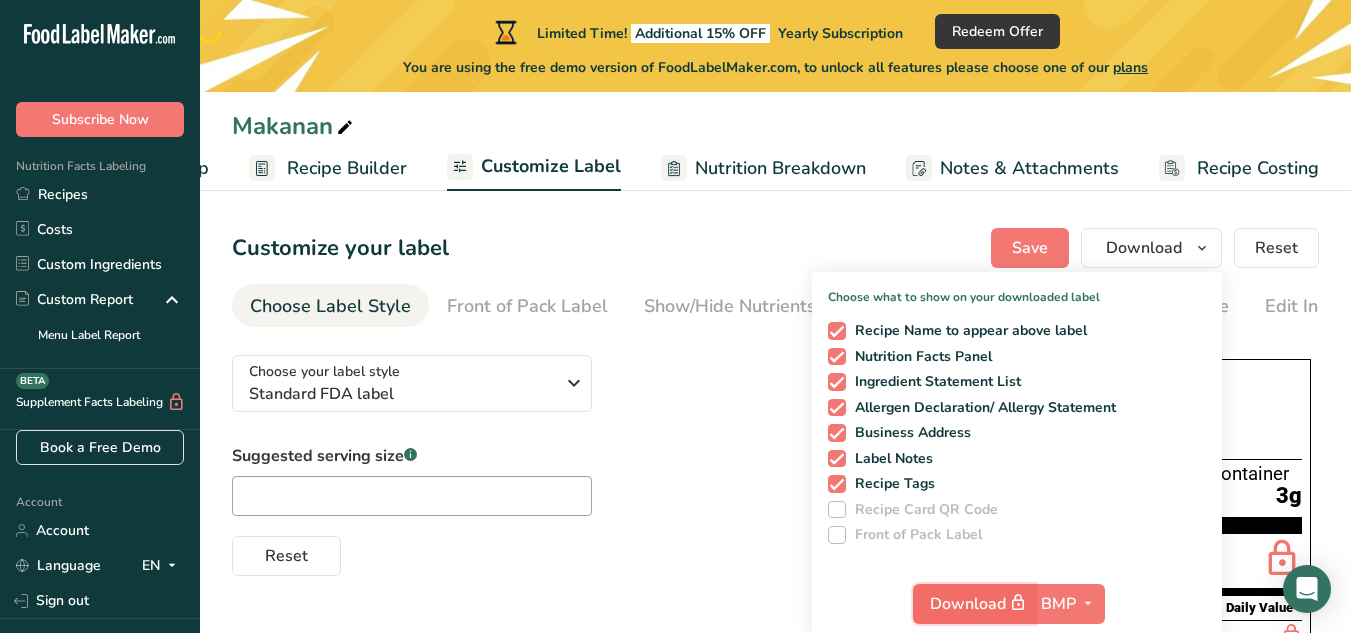 click on "Download" at bounding box center (980, 603) 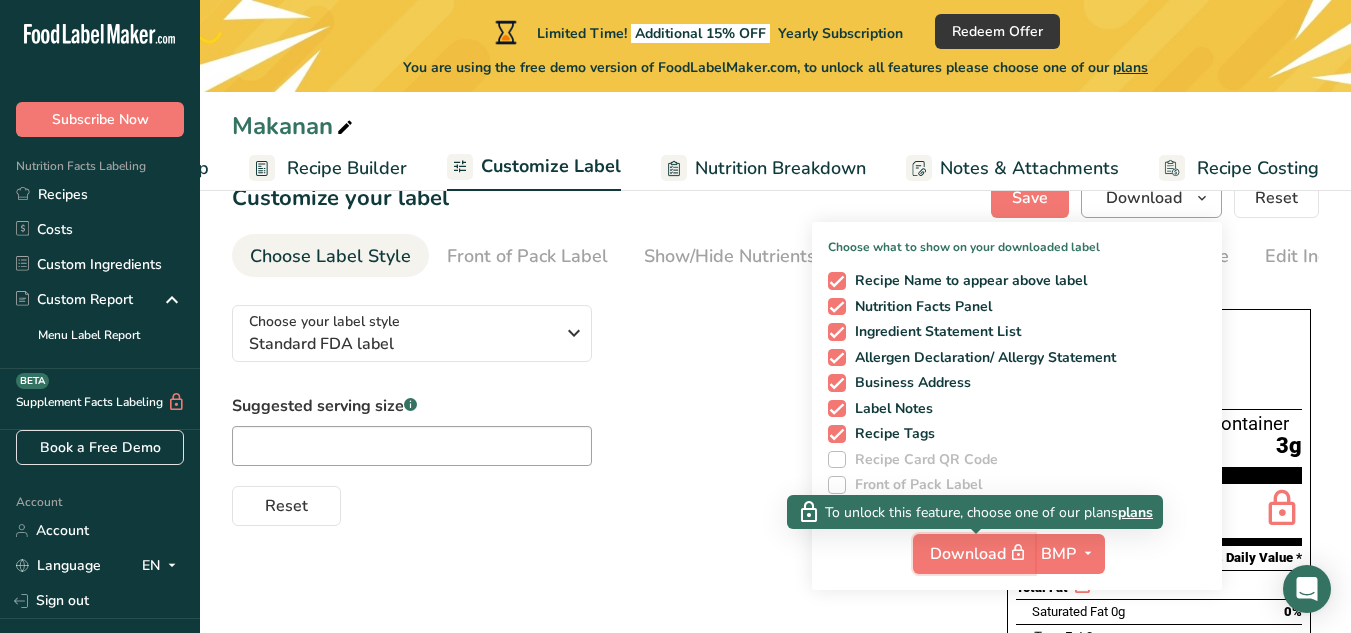 scroll, scrollTop: 0, scrollLeft: 0, axis: both 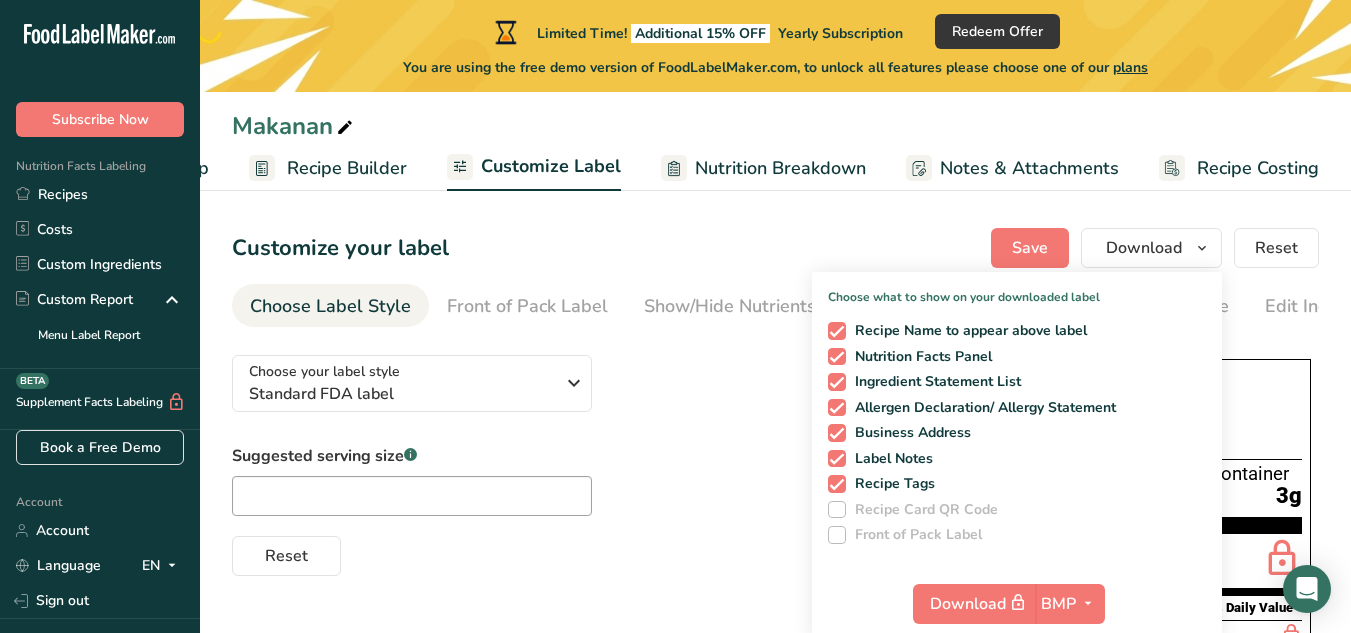 click on "Customize your label
Save
Download
Choose what to show on your downloaded label
Recipe Name to appear above label
Nutrition Facts Panel
Ingredient Statement List
Allergen Declaration/ Allergy Statement
Business Address
Label Notes
Recipe Tags
Recipe Card QR Code
Front of Pack Label
Download
BMP
PNG
BMP
SVG
PDF
TXT
Reset" at bounding box center (775, 248) 